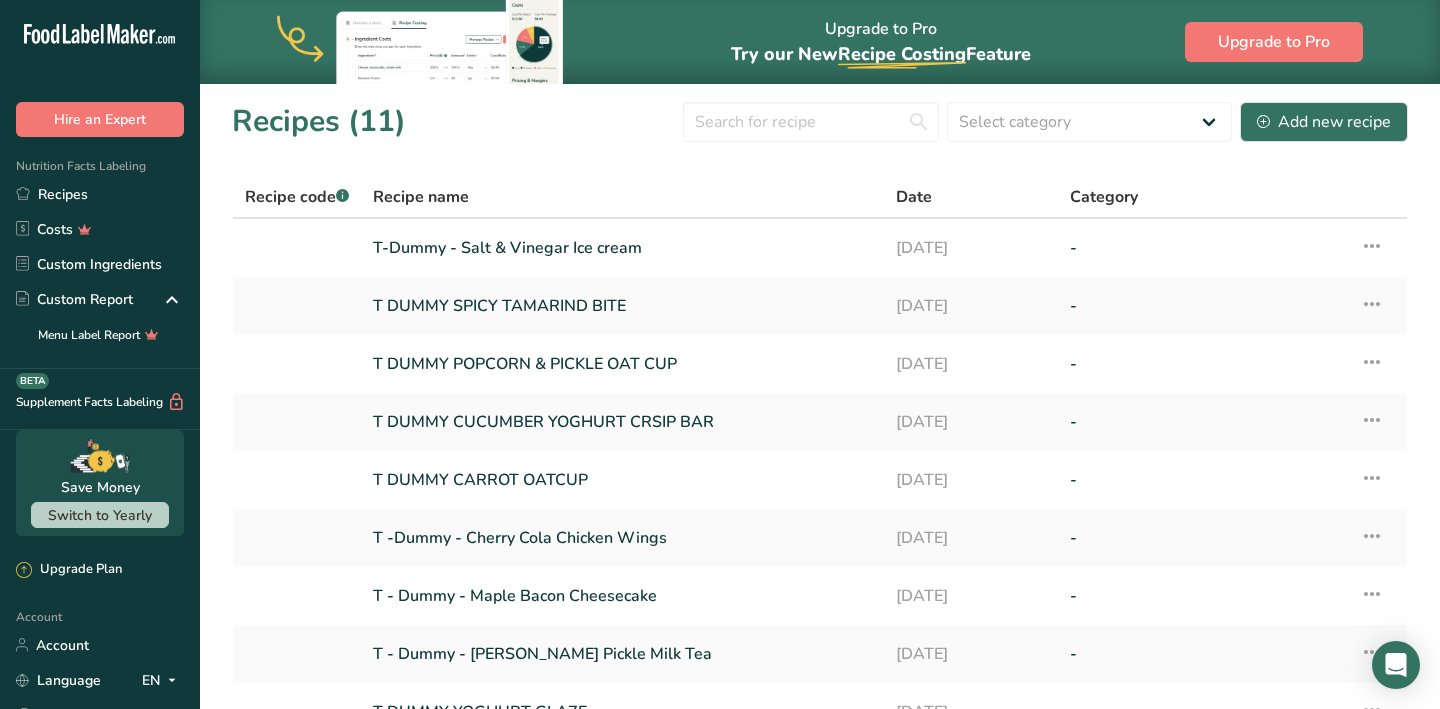 scroll, scrollTop: 0, scrollLeft: 0, axis: both 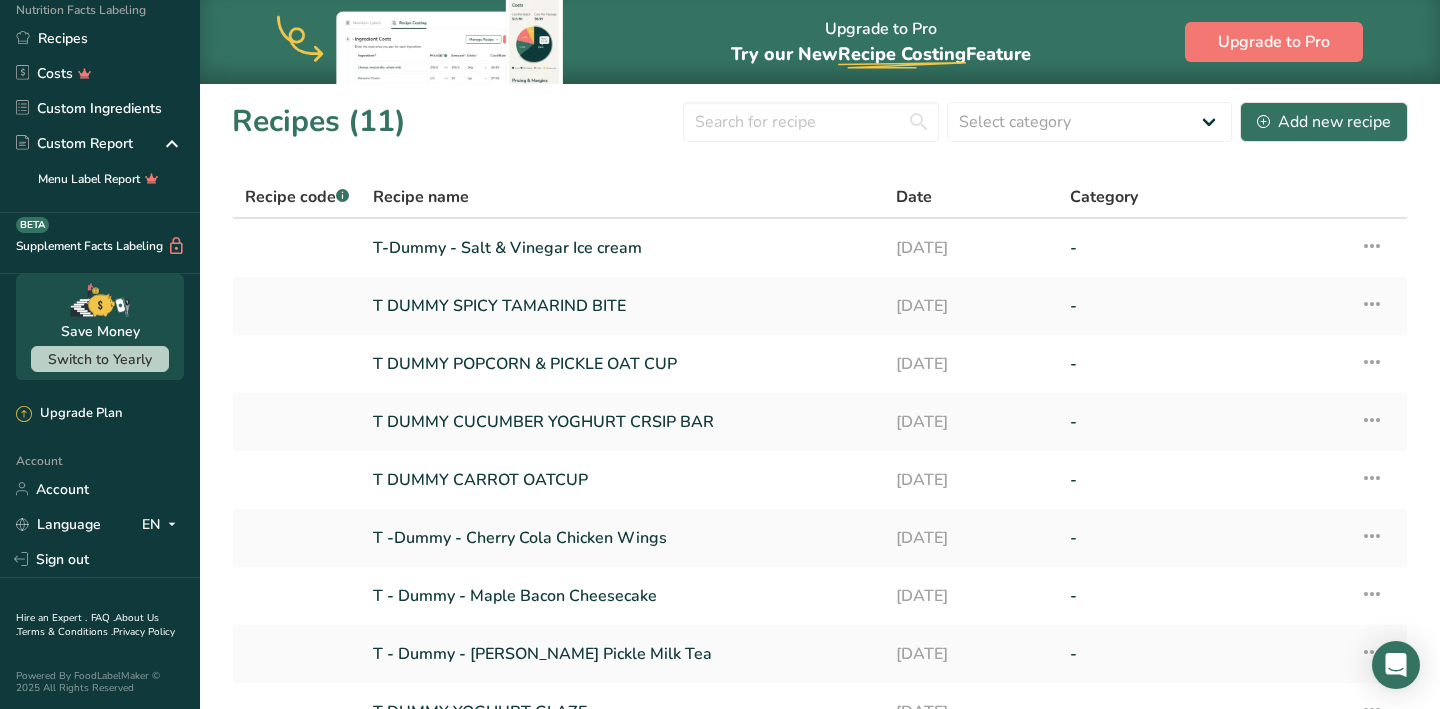 click on "Hire an Expert .
FAQ .
About Us .
Terms & Conditions .
Privacy Policy
Powered By FoodLabelMaker ©   2025 All Rights Reserved" at bounding box center (100, 644) 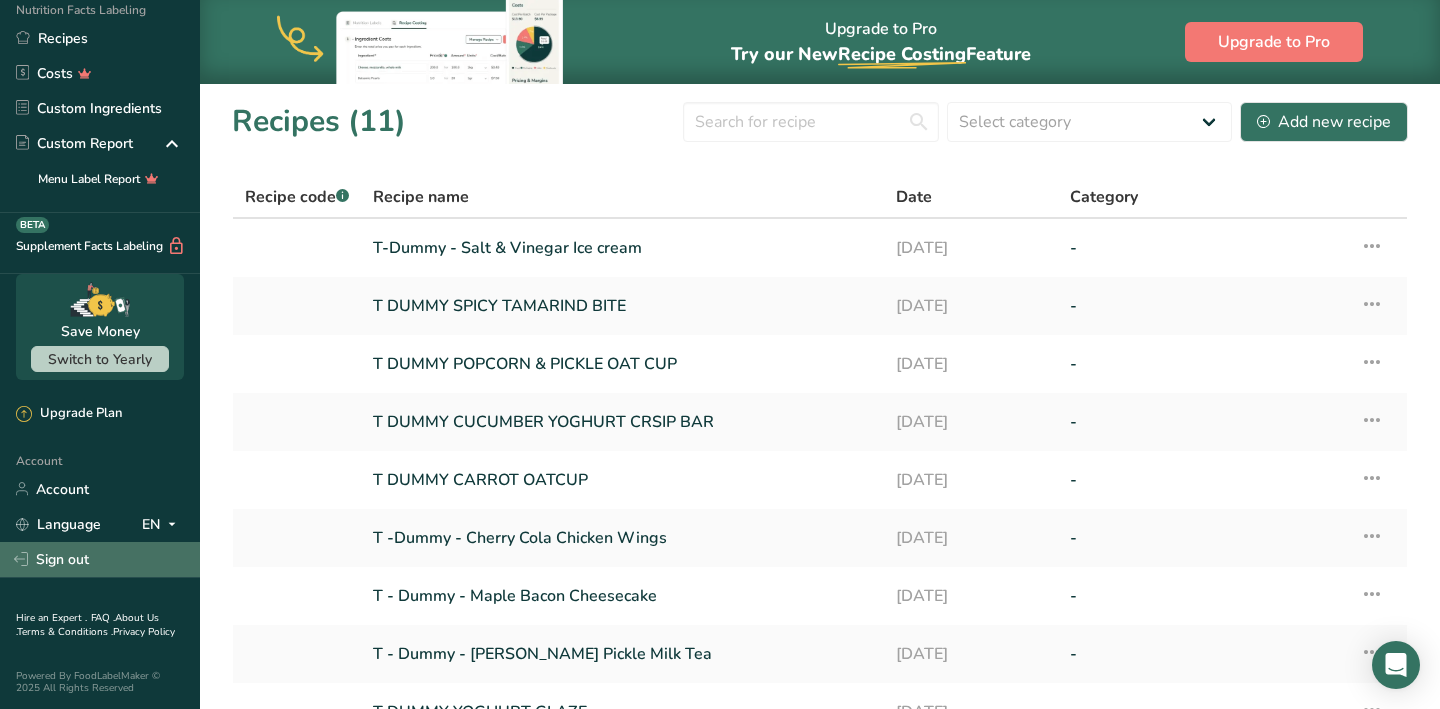 click on "Sign out" at bounding box center (100, 559) 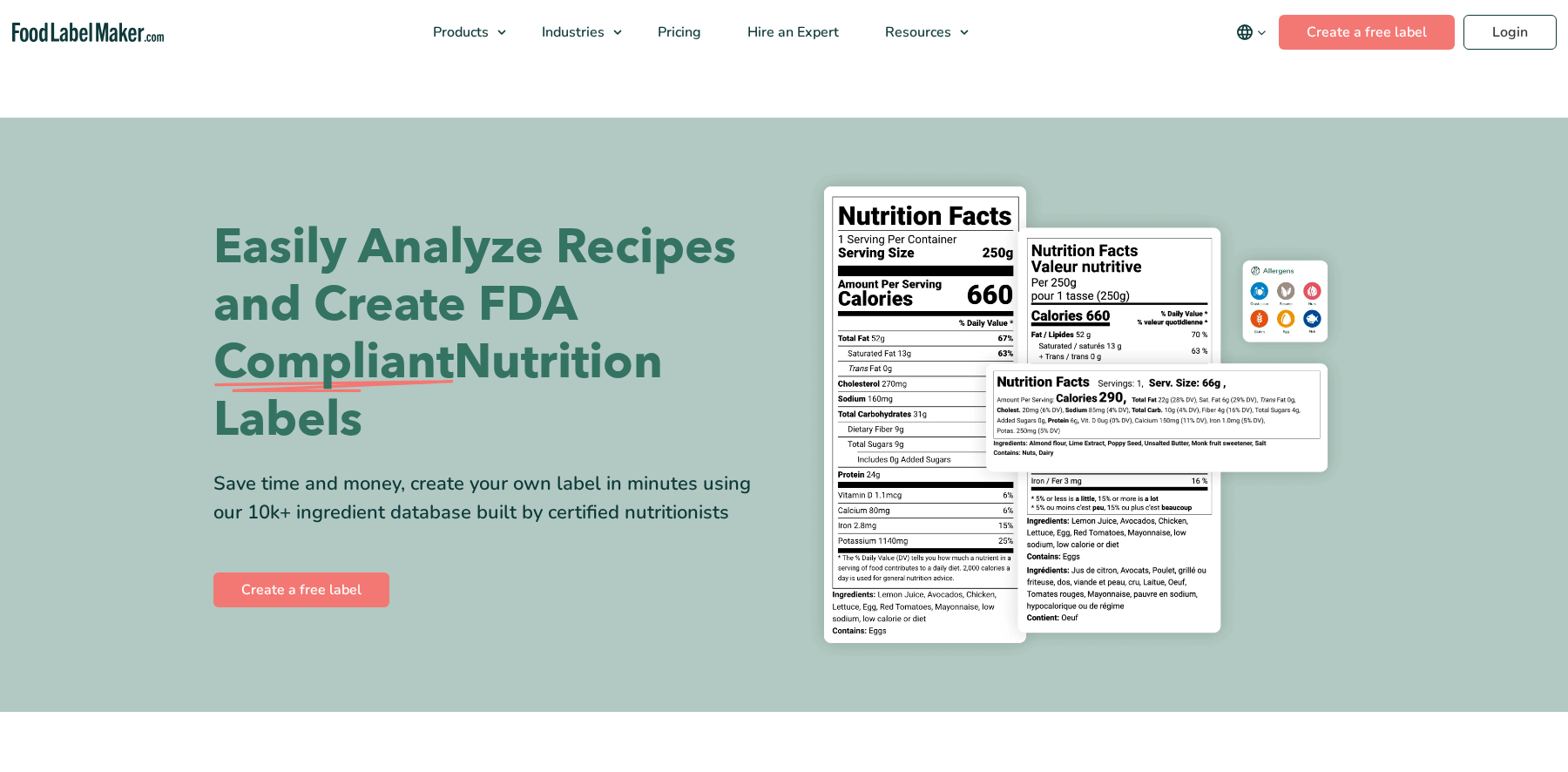 scroll, scrollTop: 0, scrollLeft: 0, axis: both 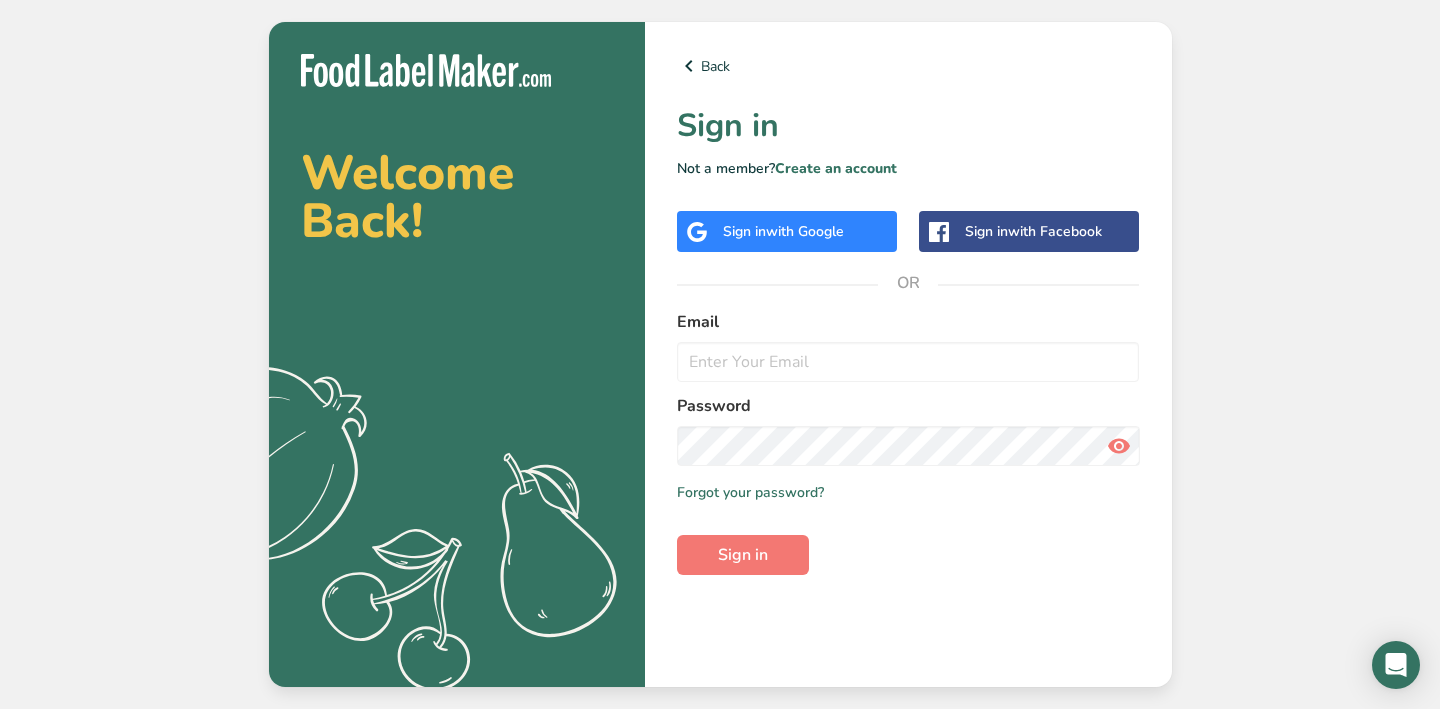 click on "Sign in   with Google" at bounding box center [787, 231] 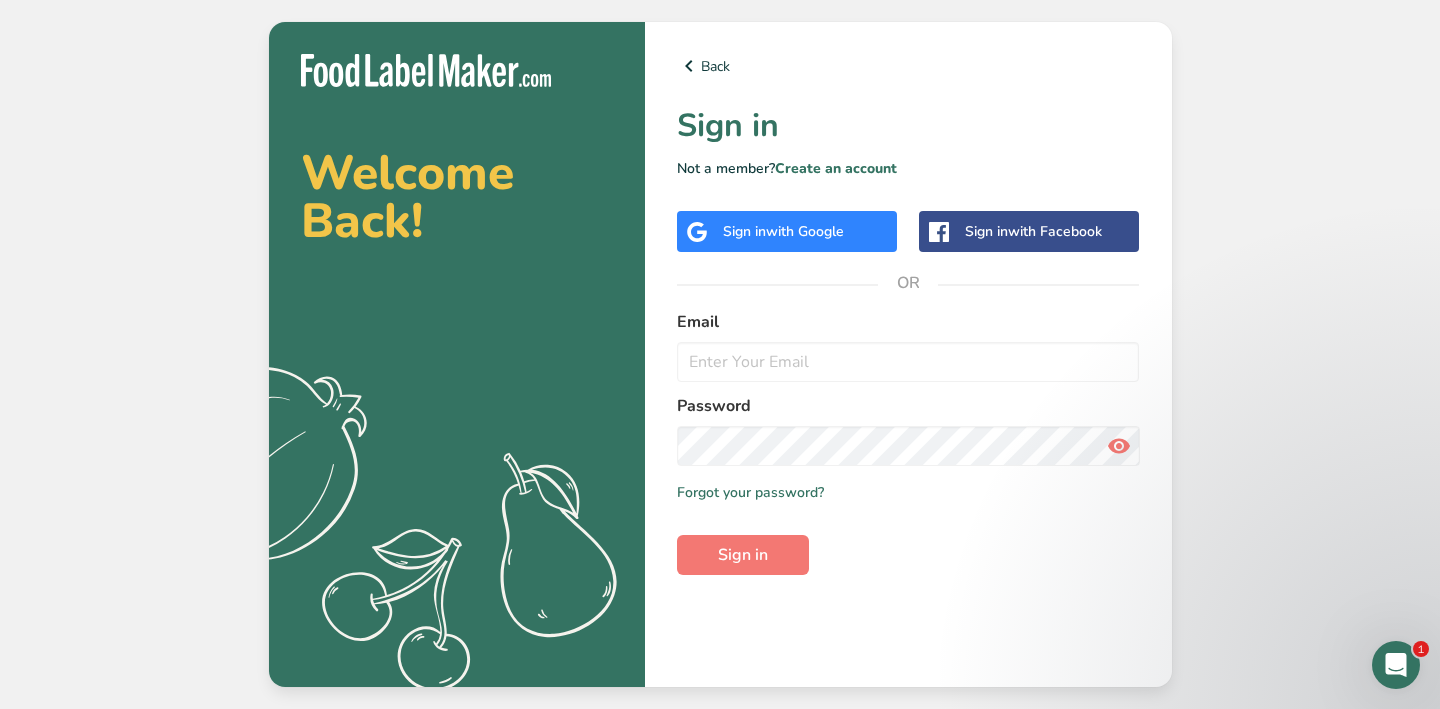 scroll, scrollTop: 0, scrollLeft: 0, axis: both 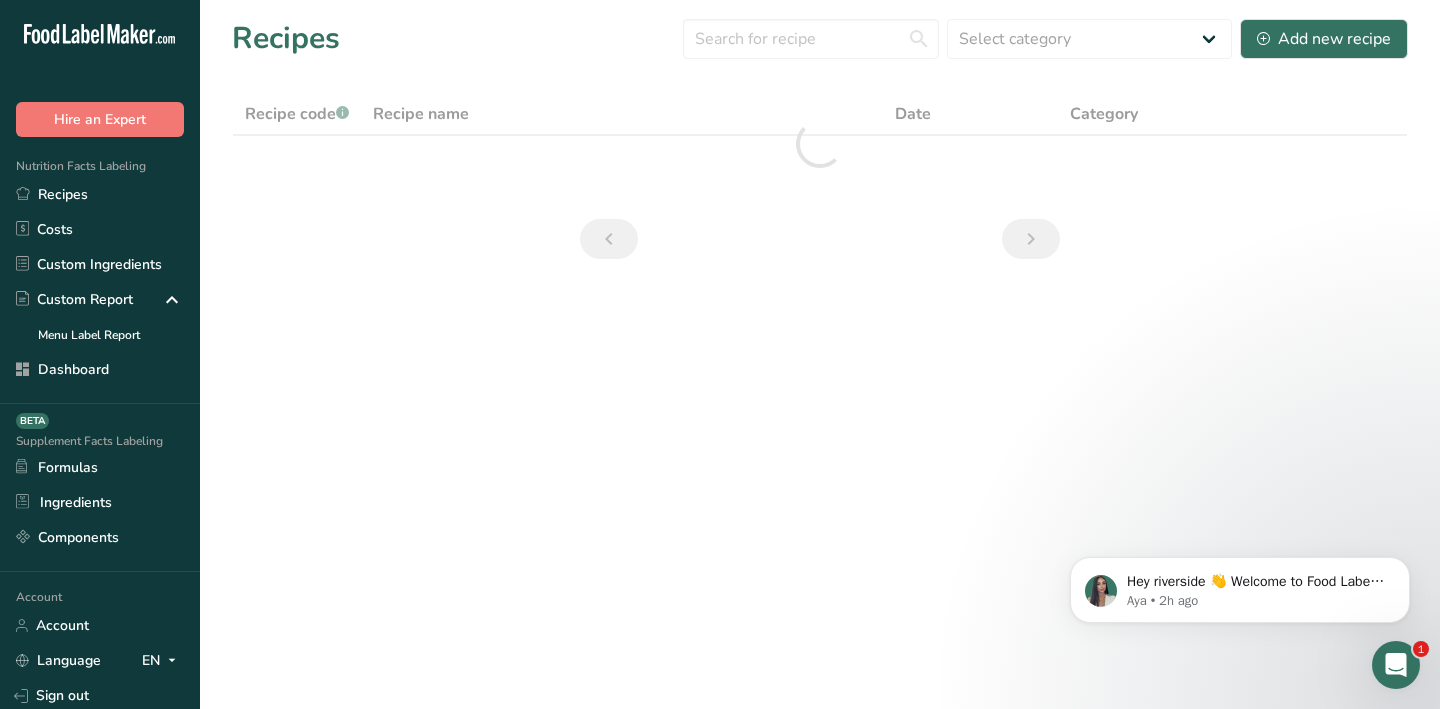 click at bounding box center [1396, 665] 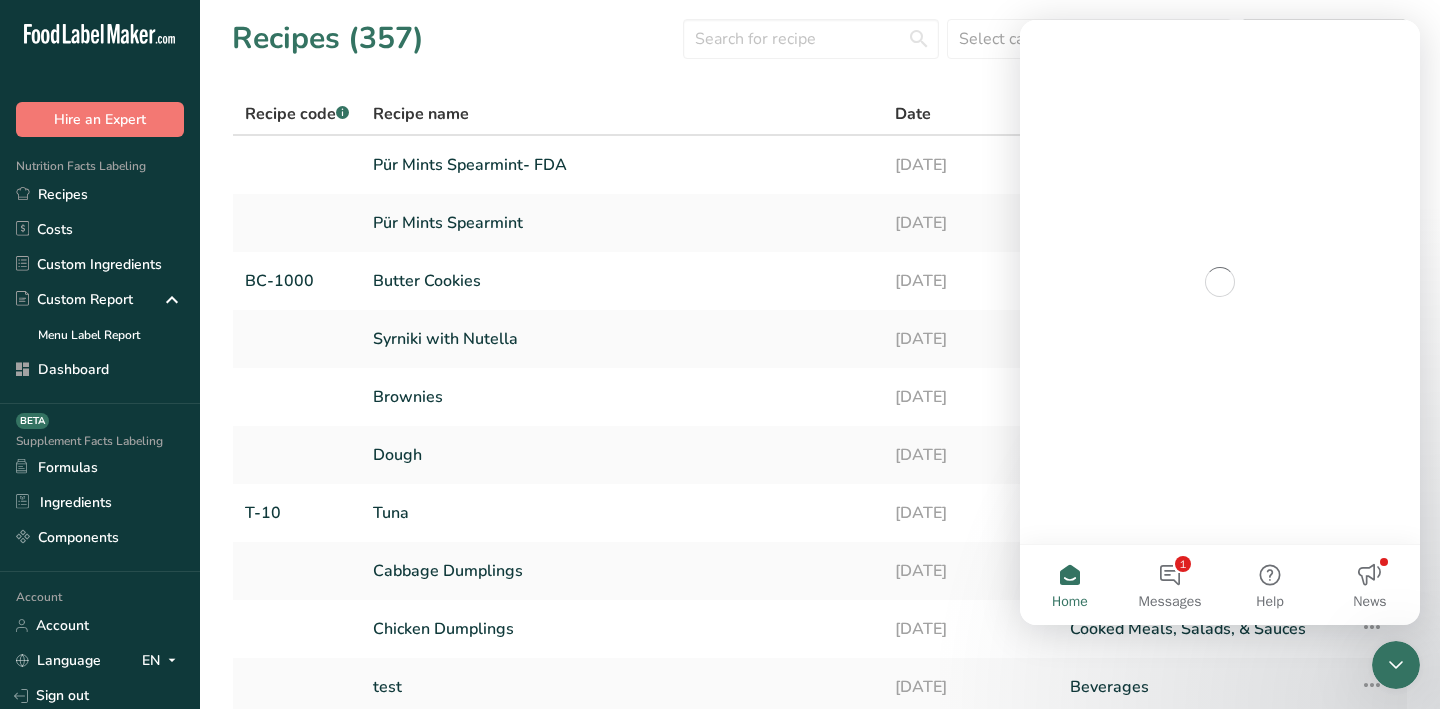 scroll, scrollTop: 0, scrollLeft: 0, axis: both 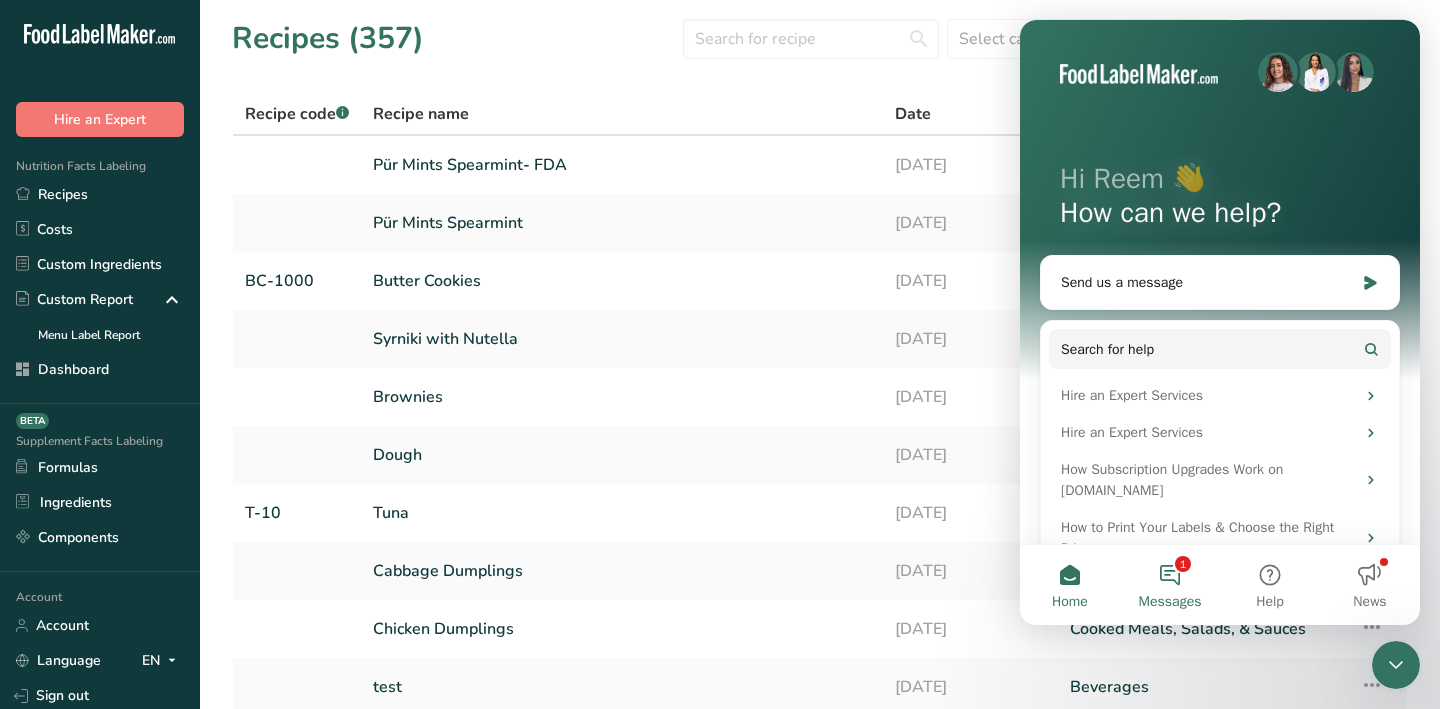 click on "1 Messages" at bounding box center [1170, 585] 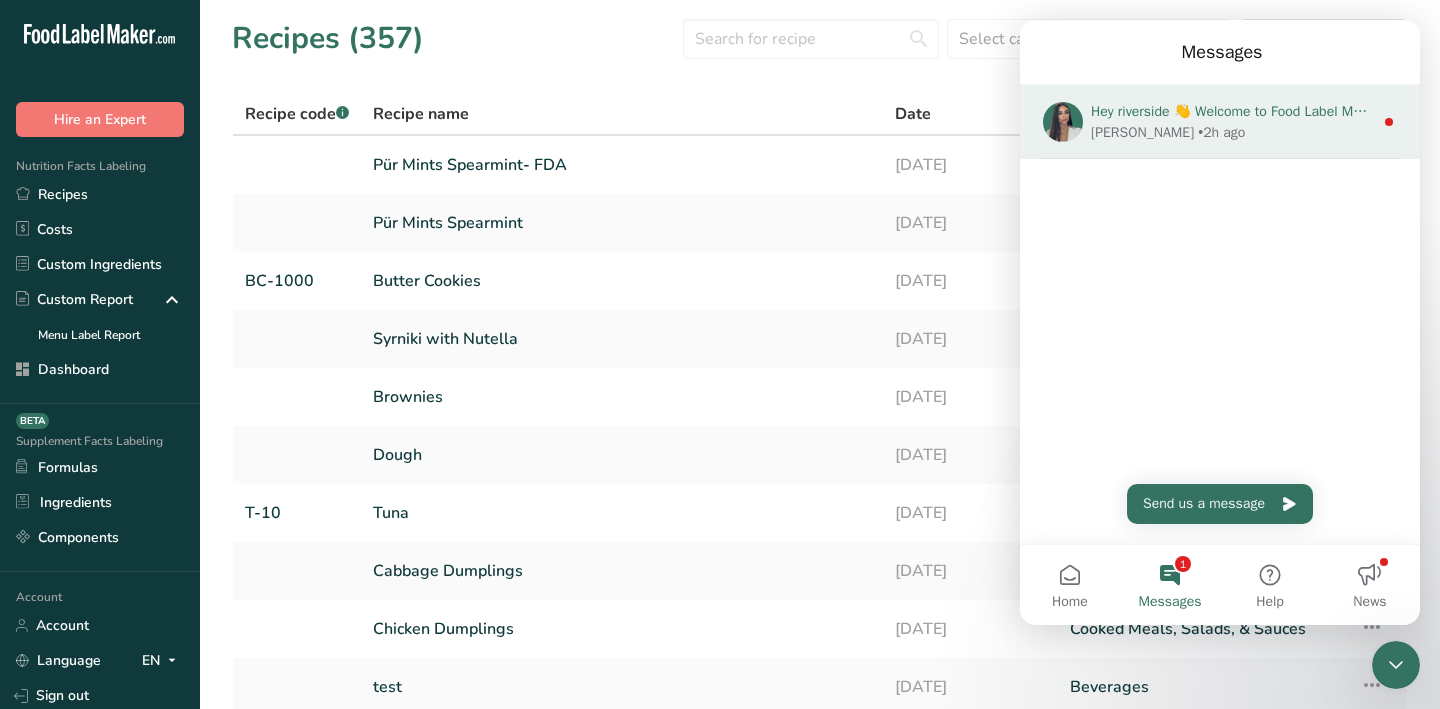 click on "•  2h ago" at bounding box center (1221, 132) 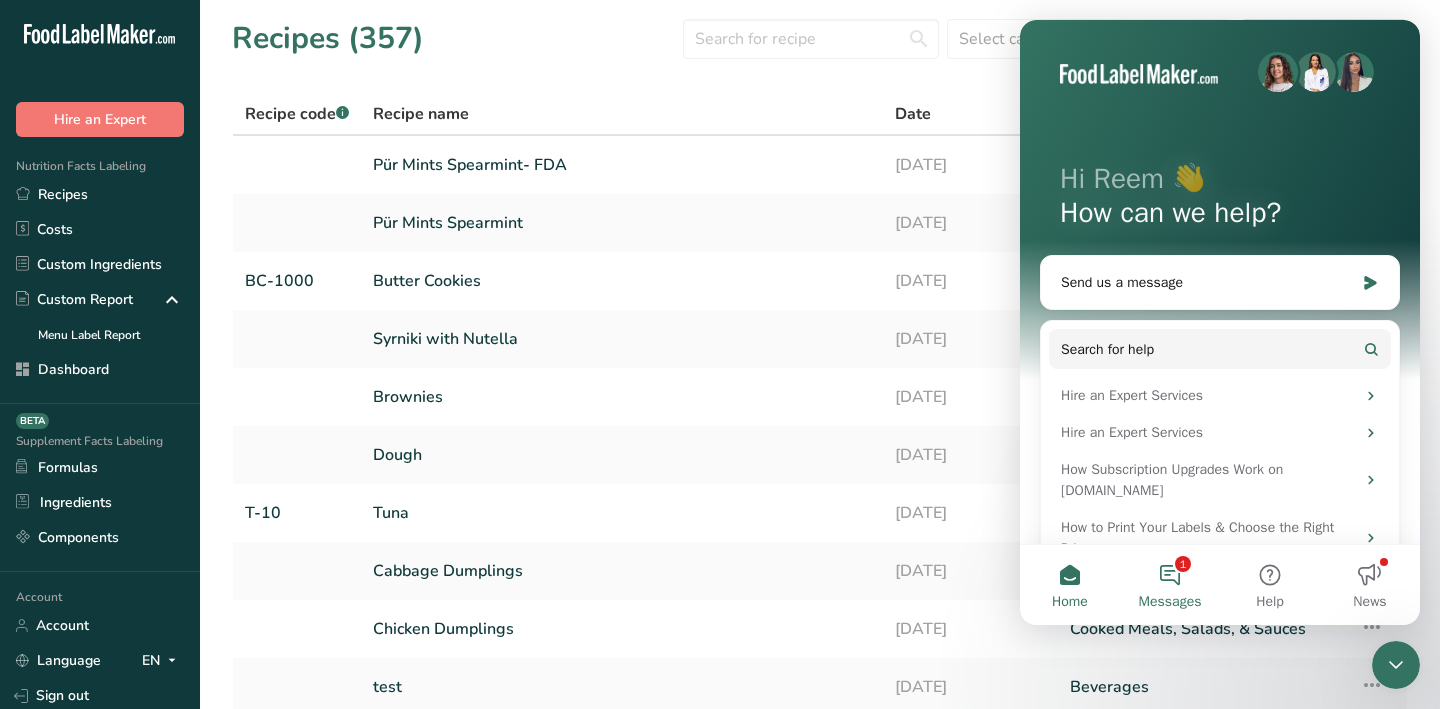 click on "1 Messages" at bounding box center [1170, 585] 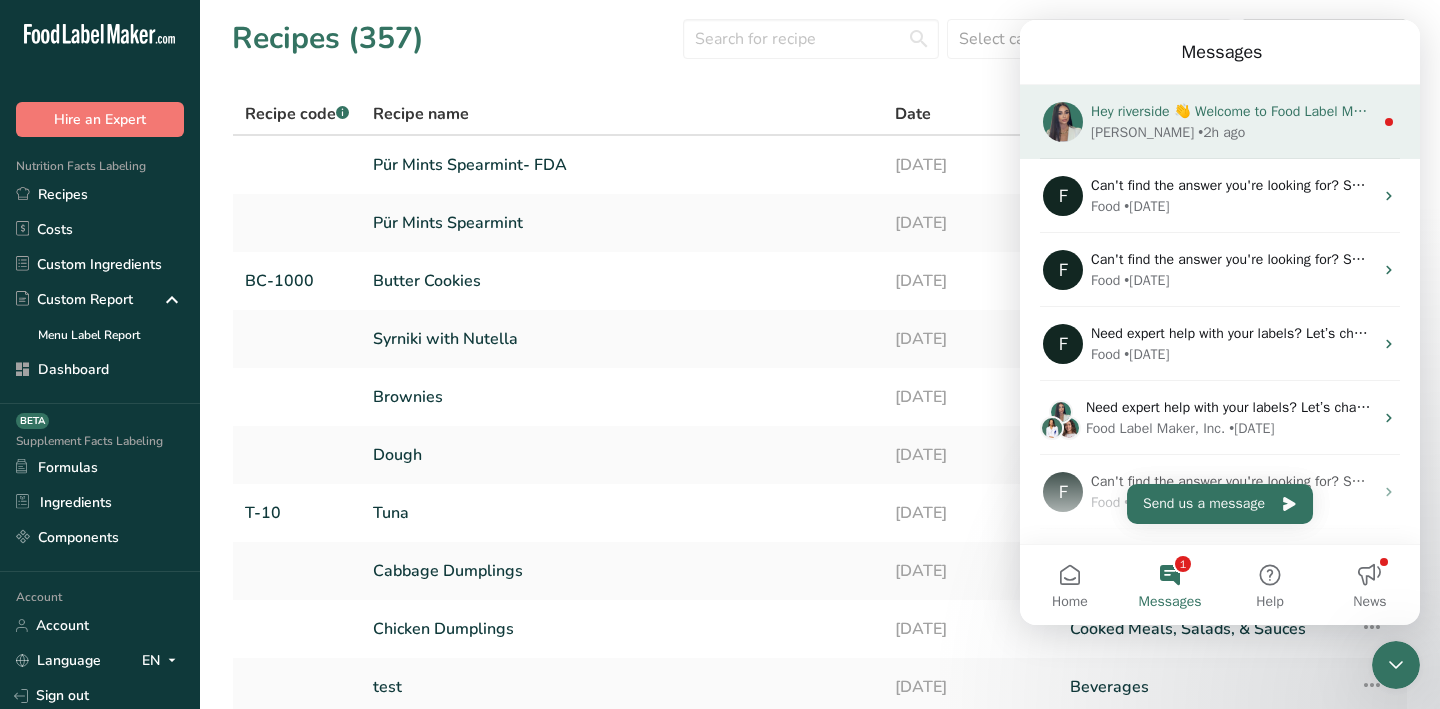 click on "Hey riverside 👋 Welcome to Food Label Maker🙌 Take a look around! If you have any questions, just reply to this message. Aya •  2h ago" at bounding box center (1220, 122) 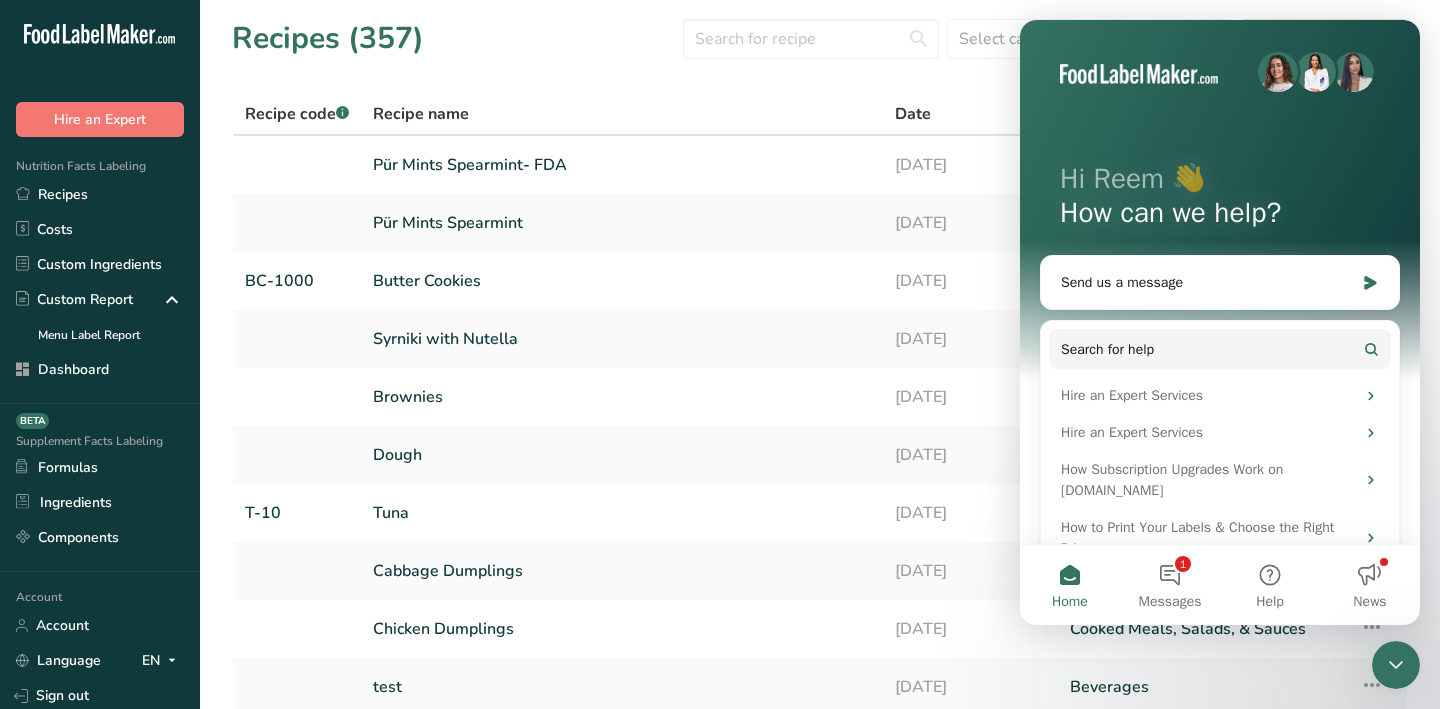 click at bounding box center (1396, 665) 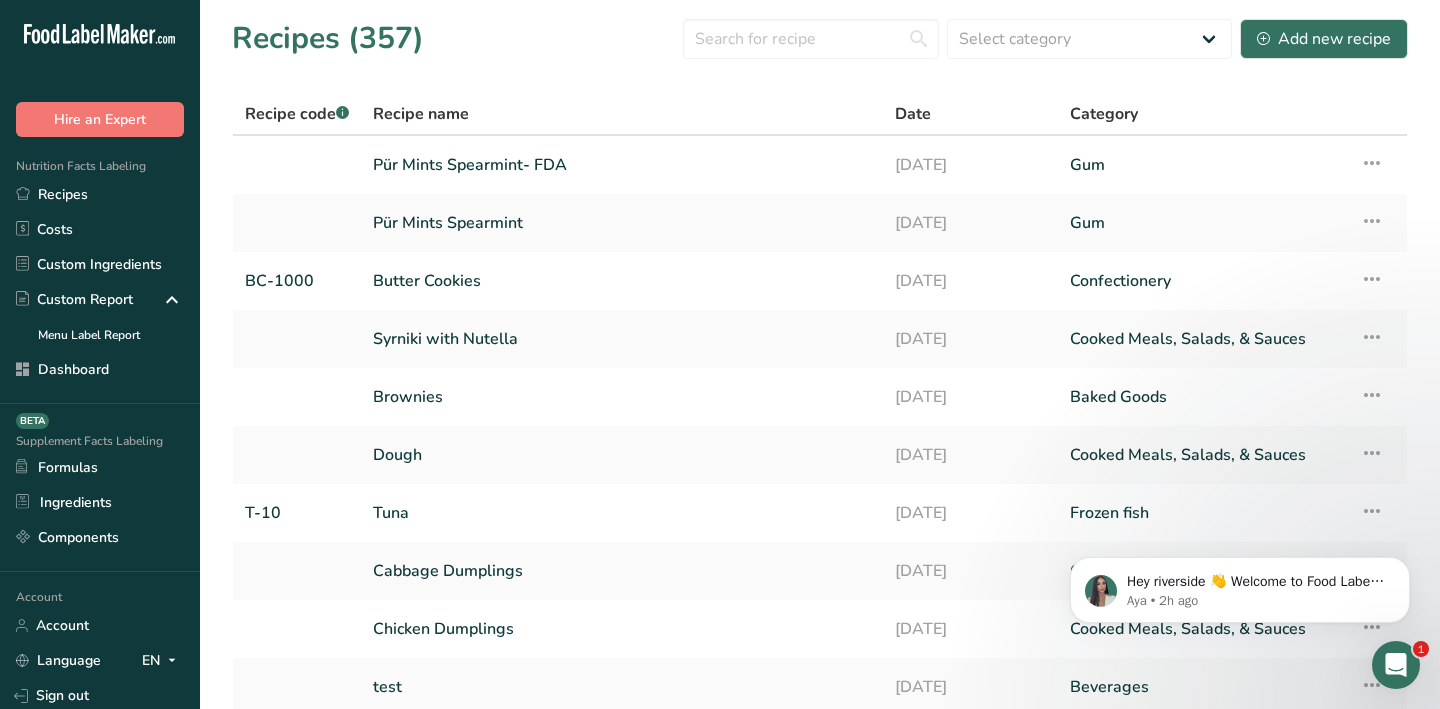 scroll, scrollTop: 0, scrollLeft: 0, axis: both 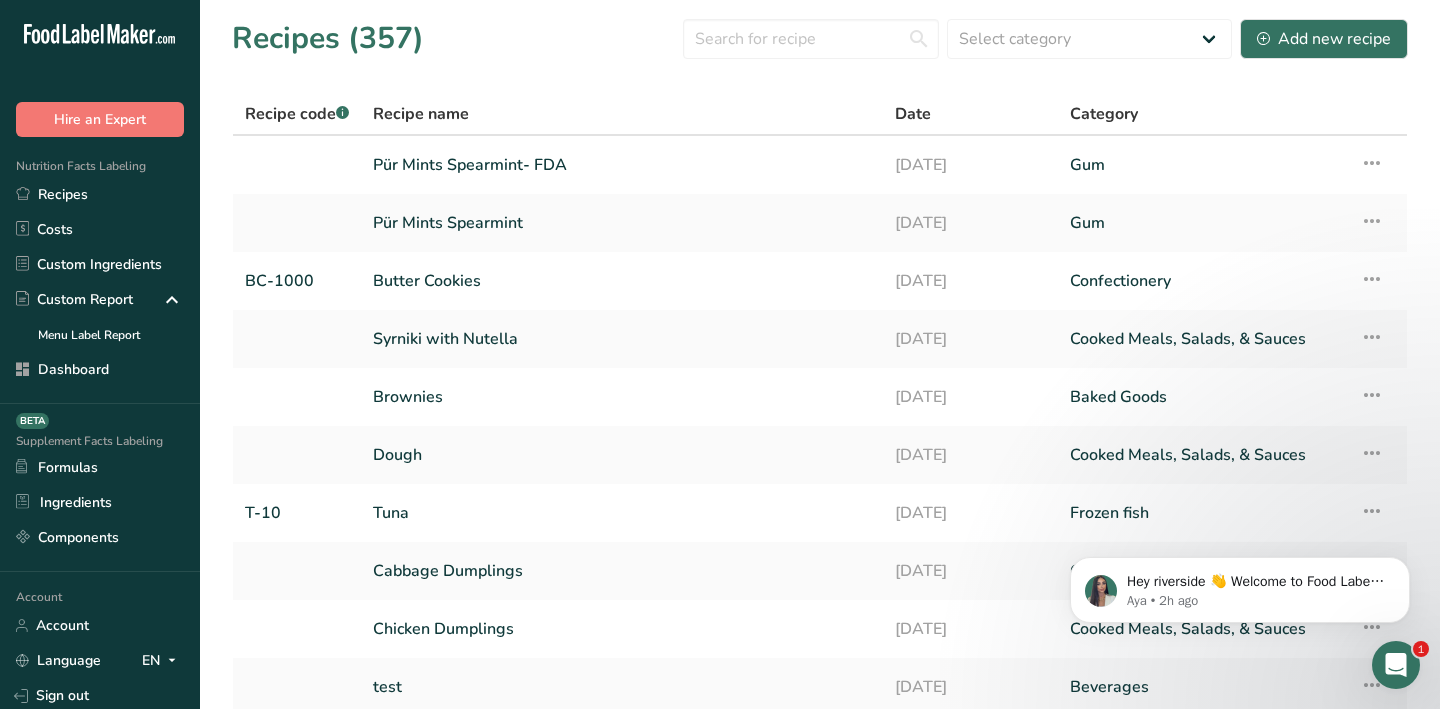click on "Recipes (357)
Select category
All
Baked Goods
[GEOGRAPHIC_DATA]
breakfast
butter cookies, batch X
Confectionery
Cooked Meals, Salads, & Sauces
Cookies
Cookies-123- RD Testing
[GEOGRAPHIC_DATA]
Frozen fish
Fruits
Gum
Ice cream
Jams Flavors
Nectar
Oils
Pasta
Pastries
Pat Thai
[GEOGRAPHIC_DATA]
Raw hambrugers
Red Sauce Pasta
Salt" at bounding box center [820, 38] 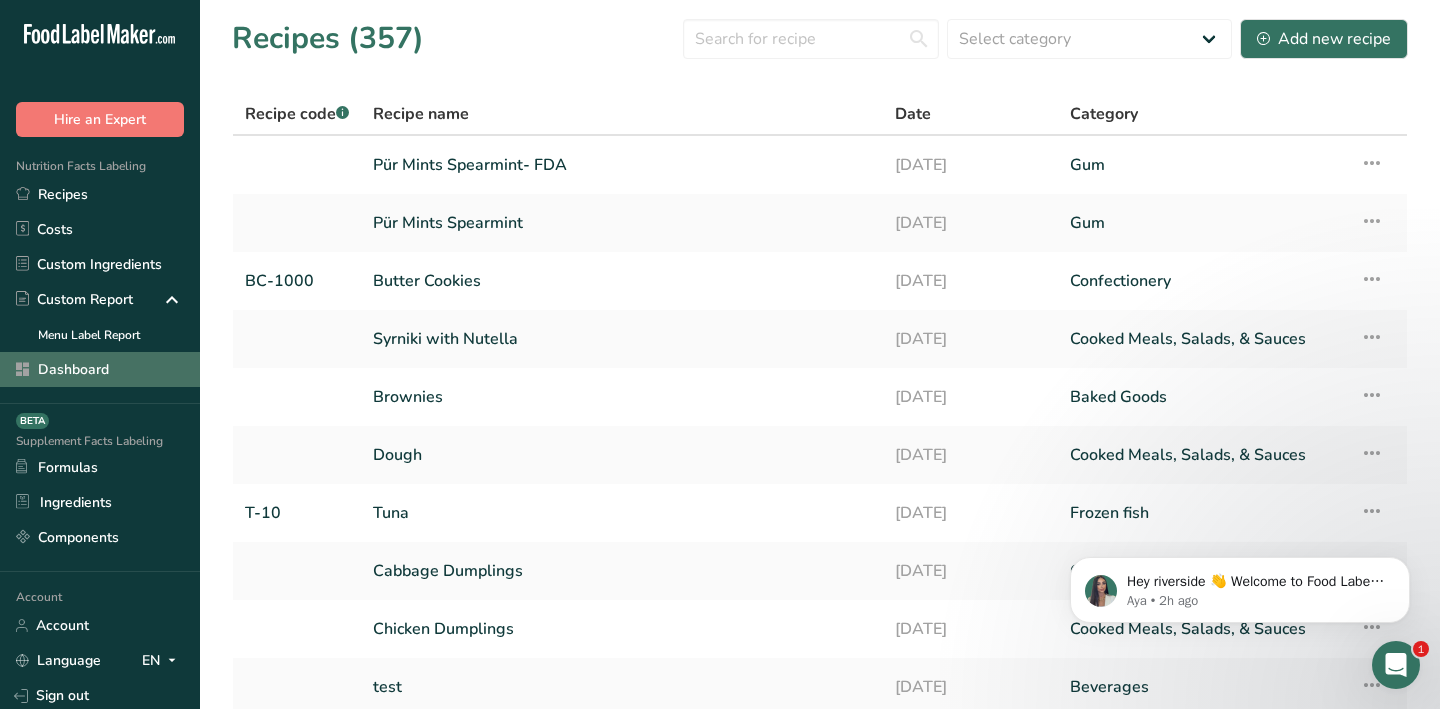 click on "Dashboard" at bounding box center [100, 369] 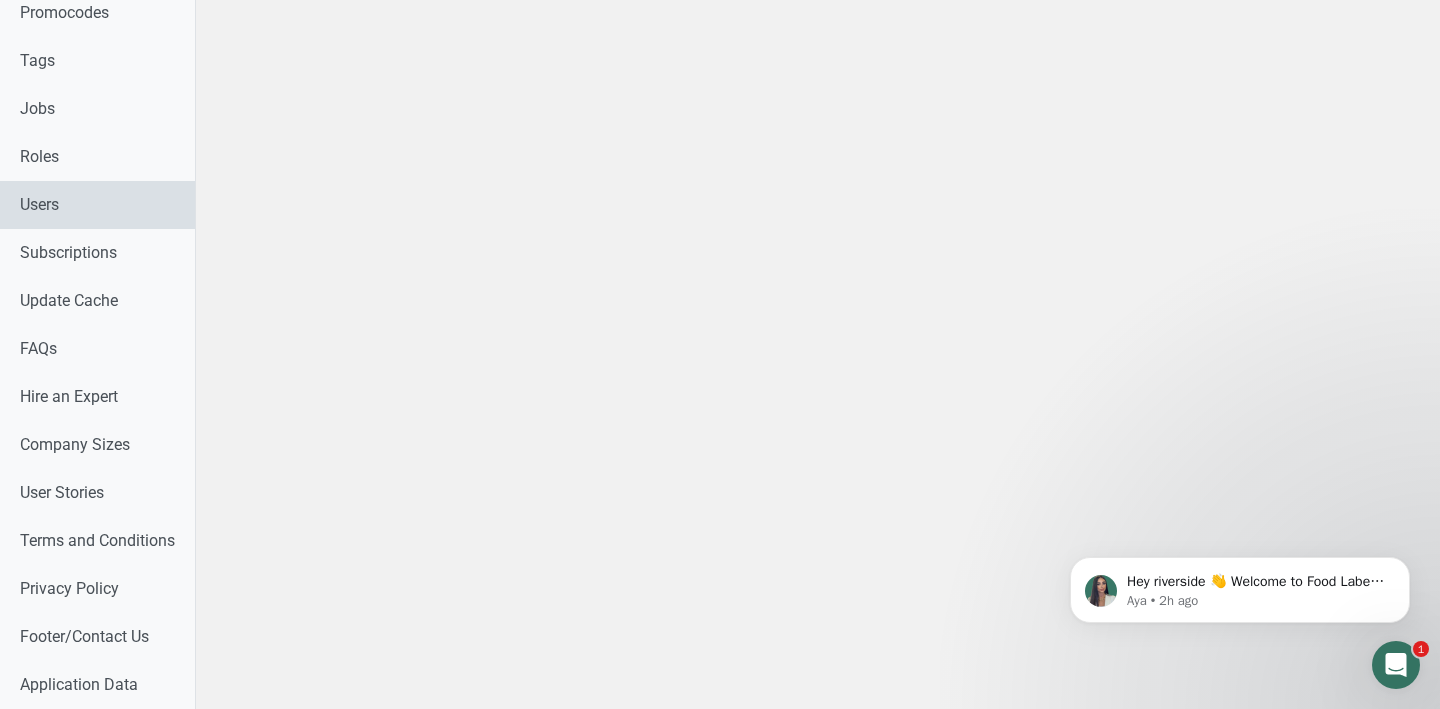 click on "Users" at bounding box center [97, 205] 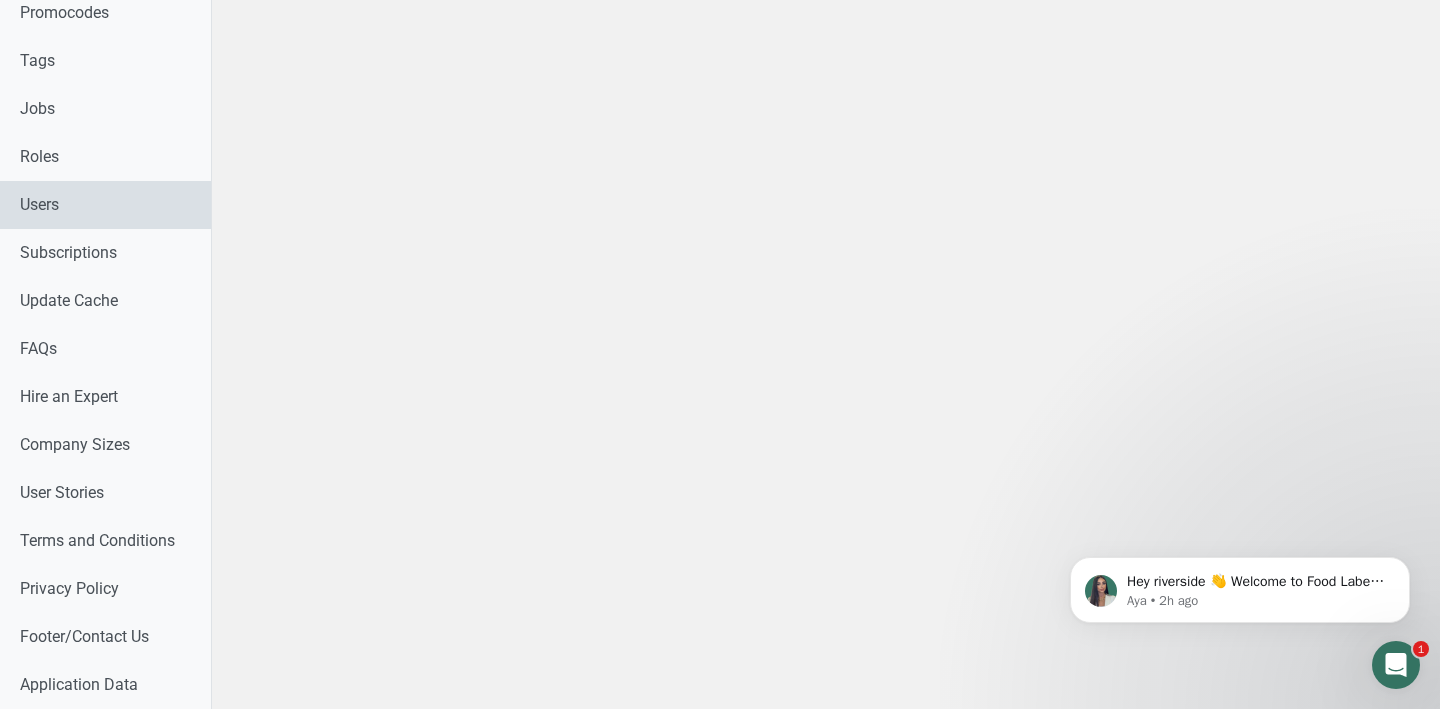 scroll, scrollTop: 0, scrollLeft: 0, axis: both 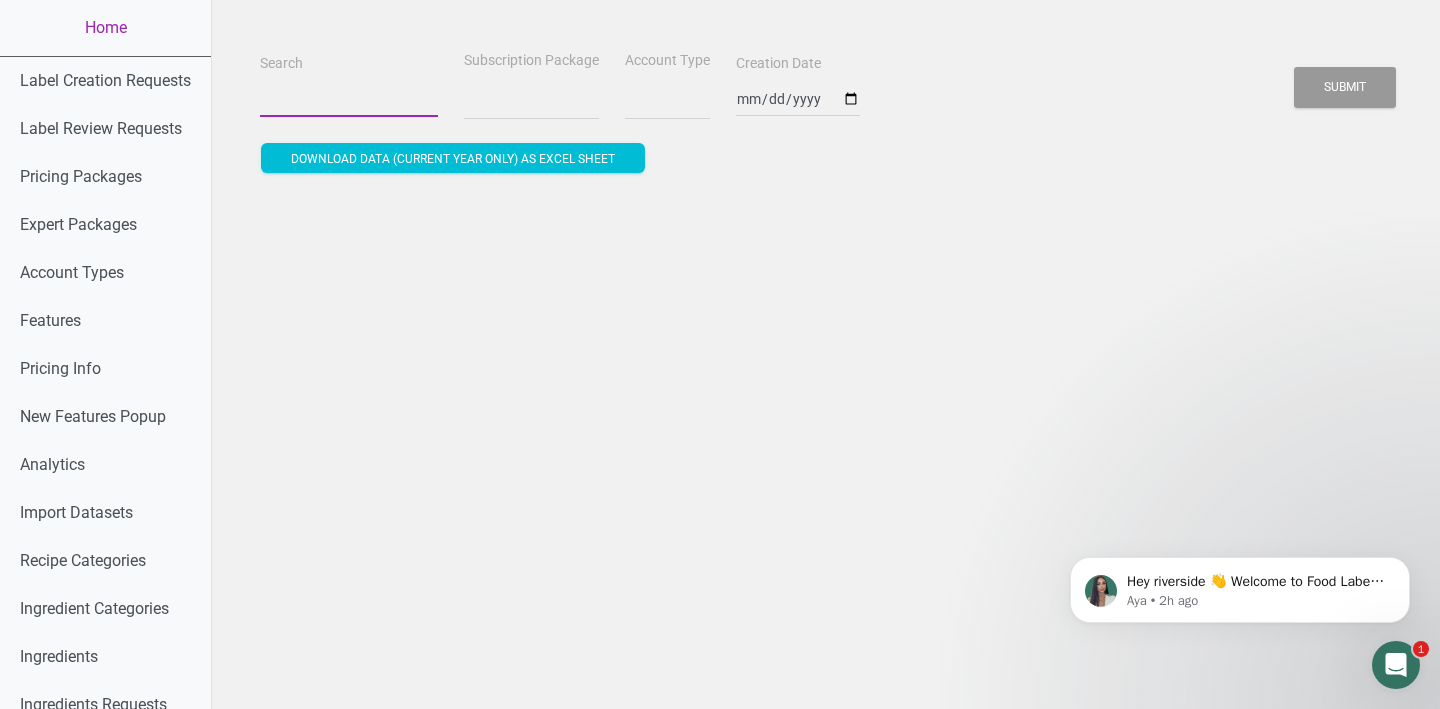 click on "Search" at bounding box center (349, 99) 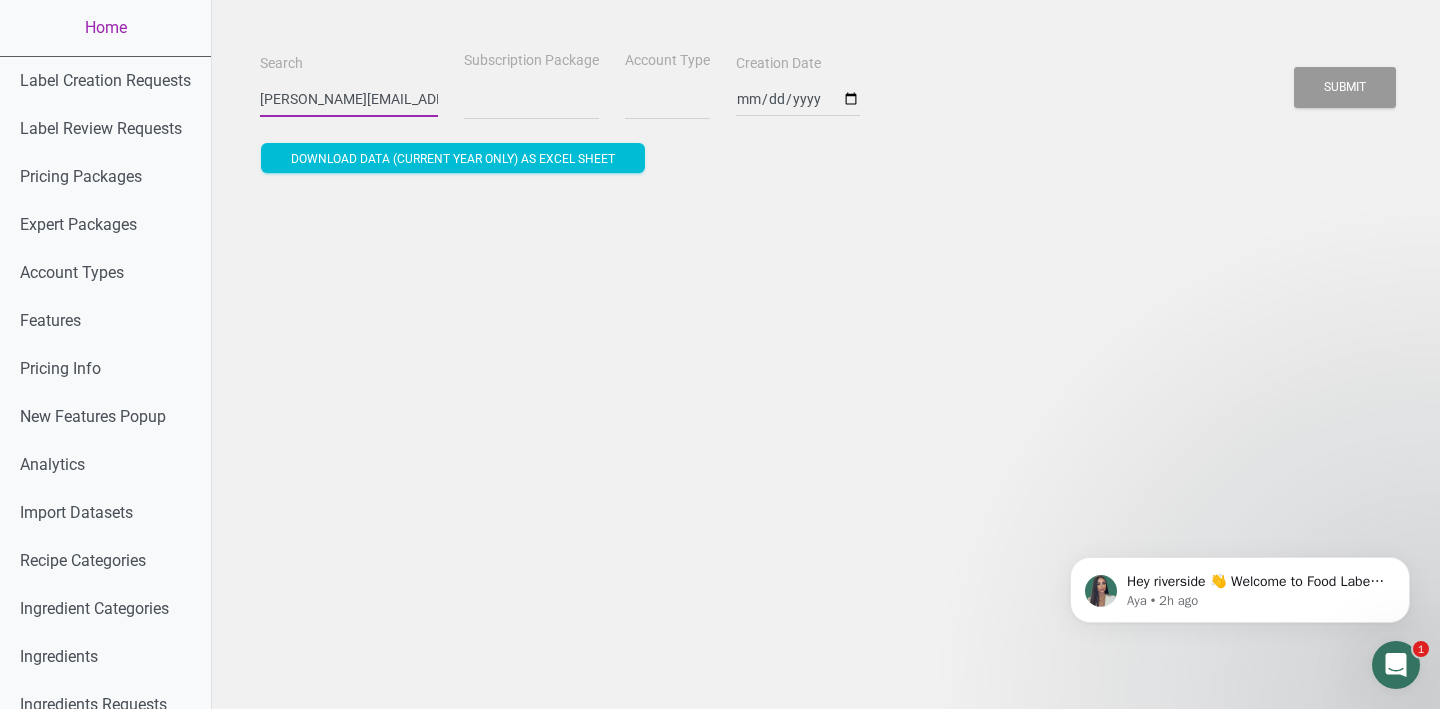 select 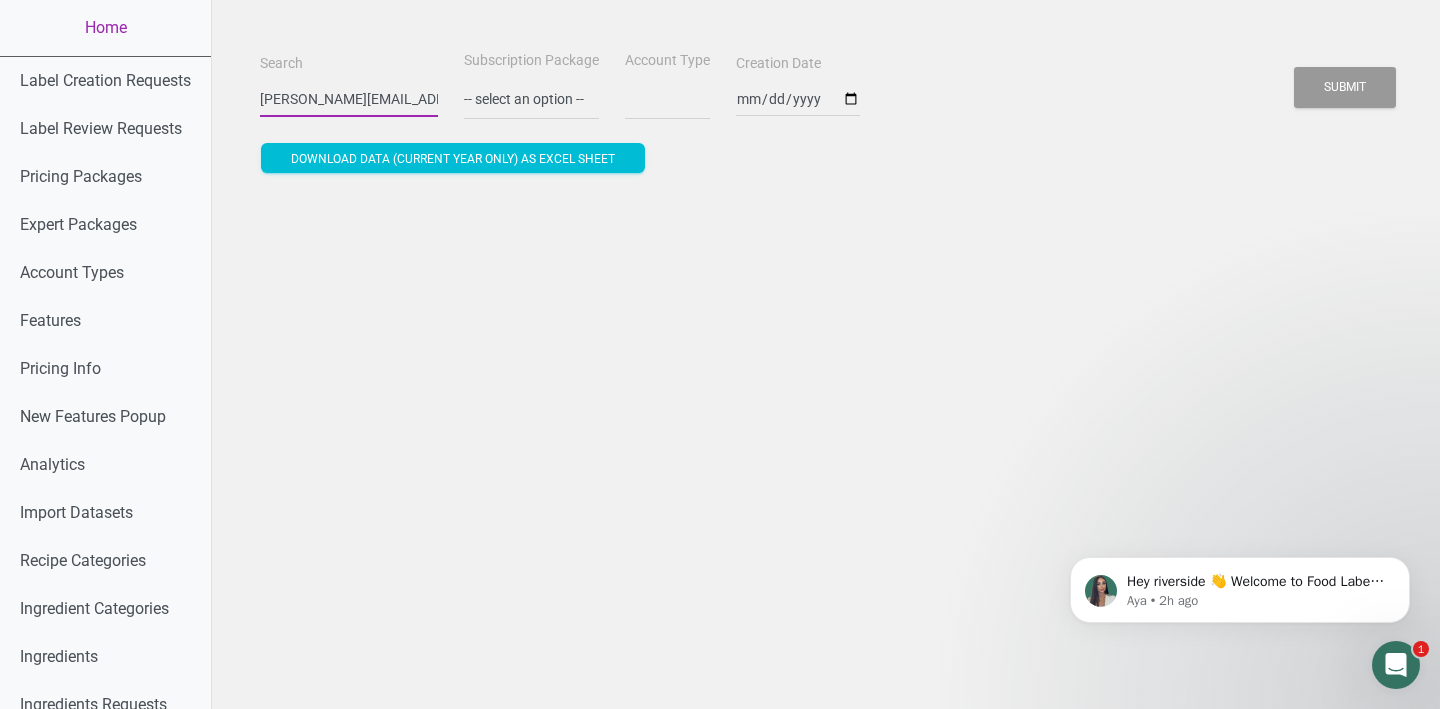 type on "[PERSON_NAME][EMAIL_ADDRESS][DOMAIN_NAME]" 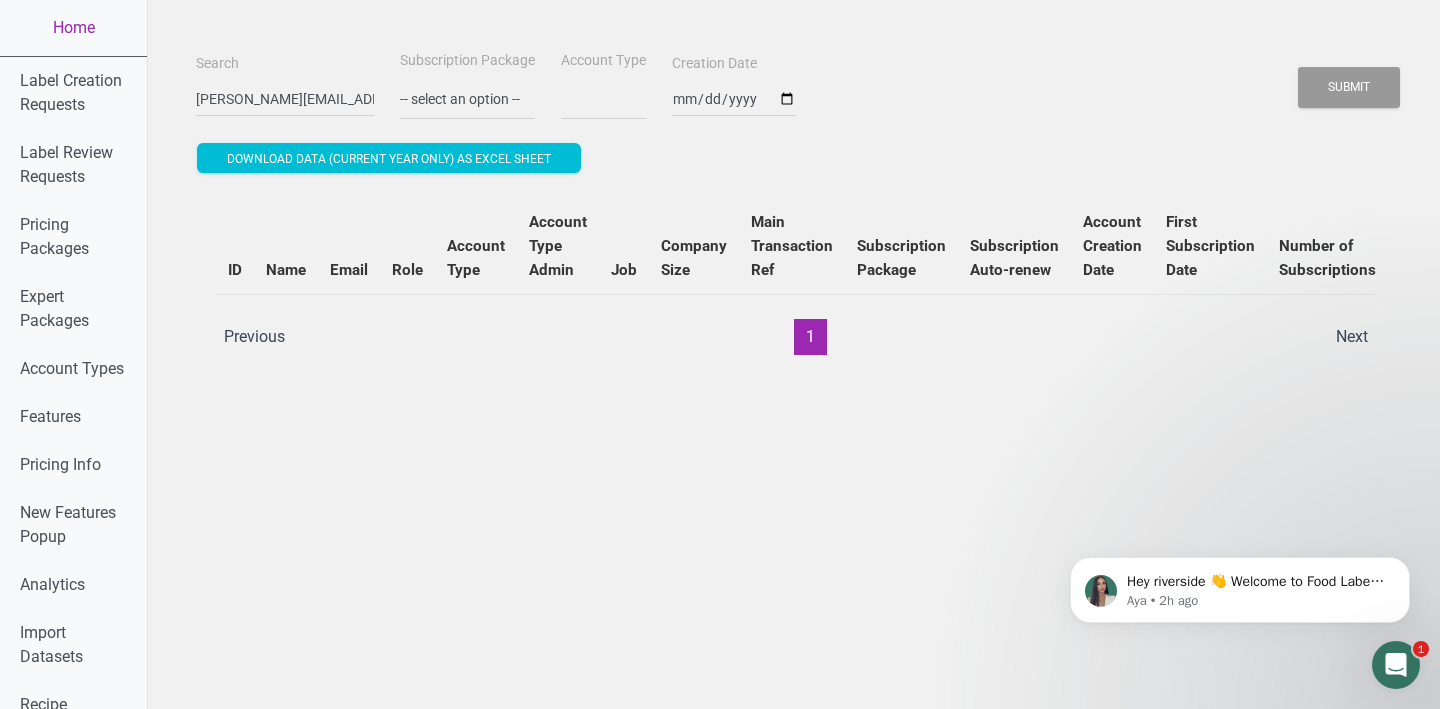 click at bounding box center [1396, 665] 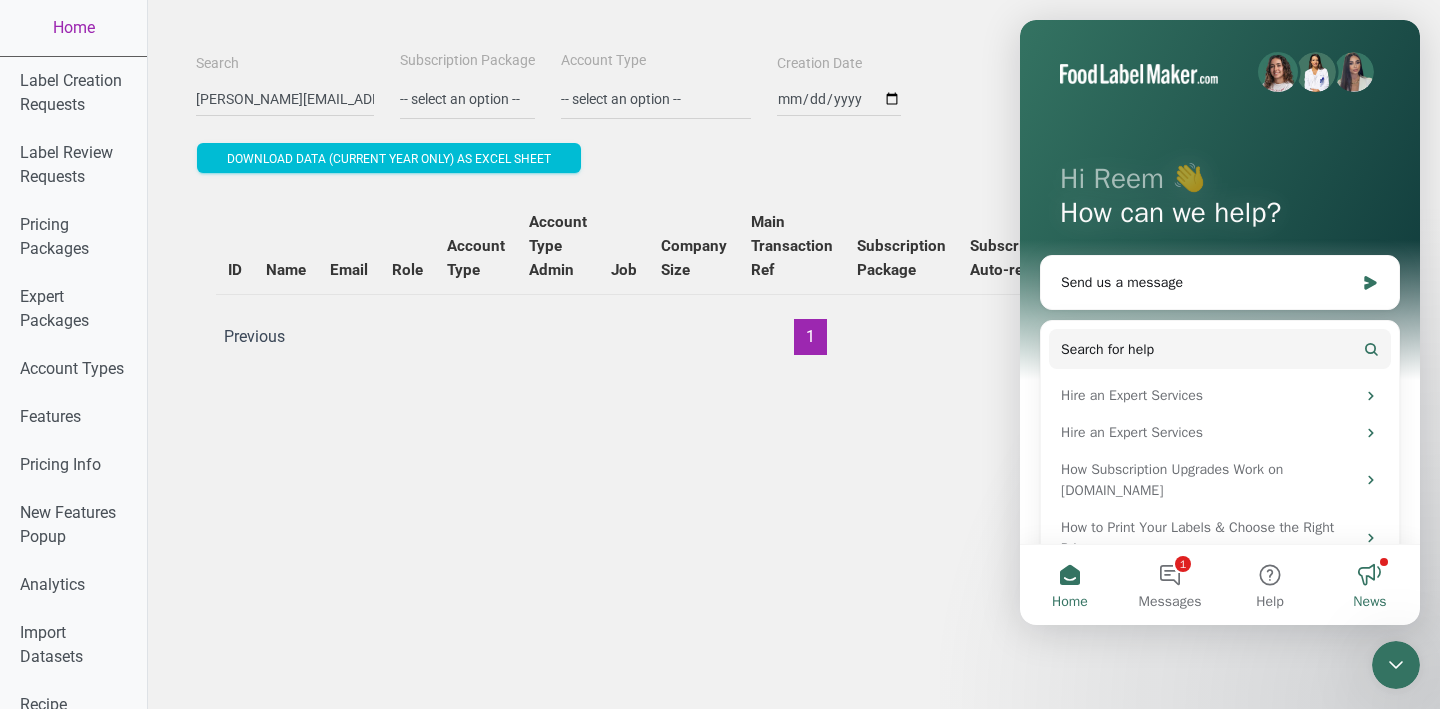 click on "News" at bounding box center [1370, 585] 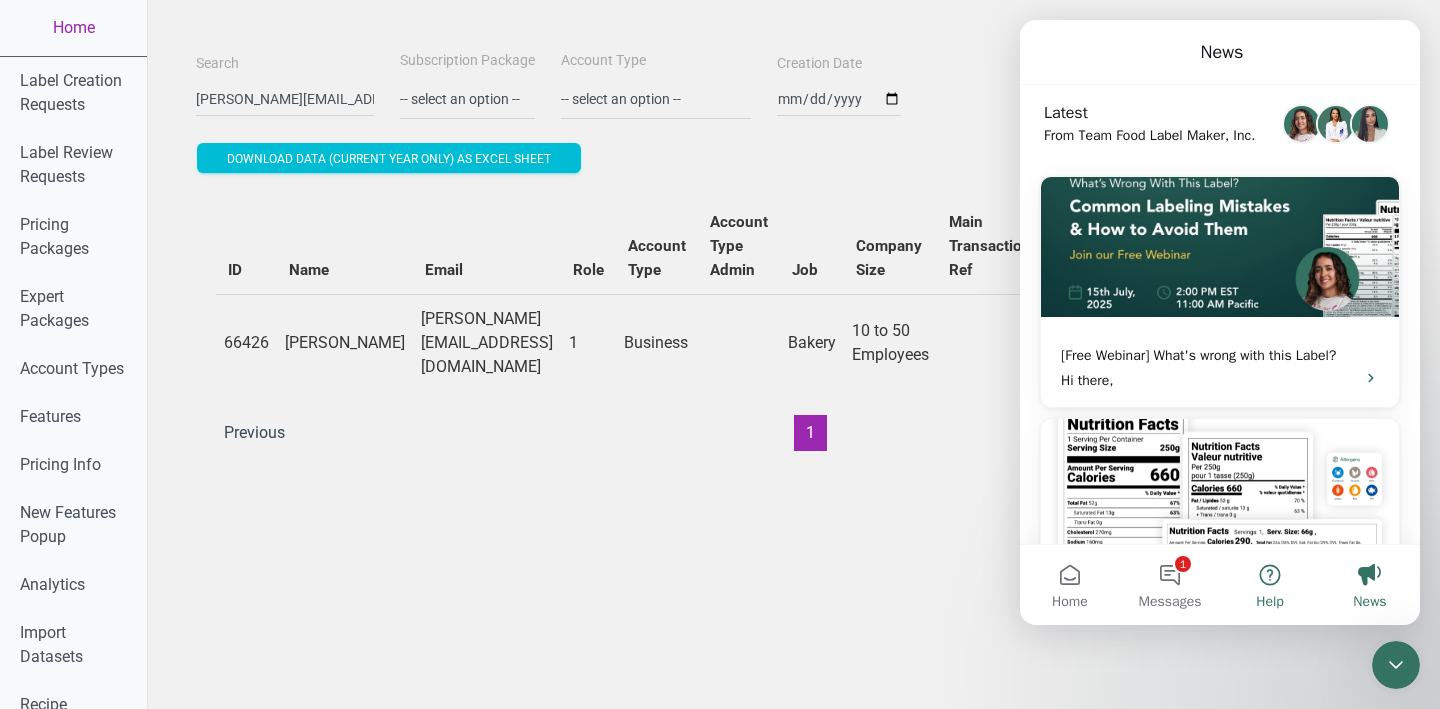click on "Help" at bounding box center [1270, 585] 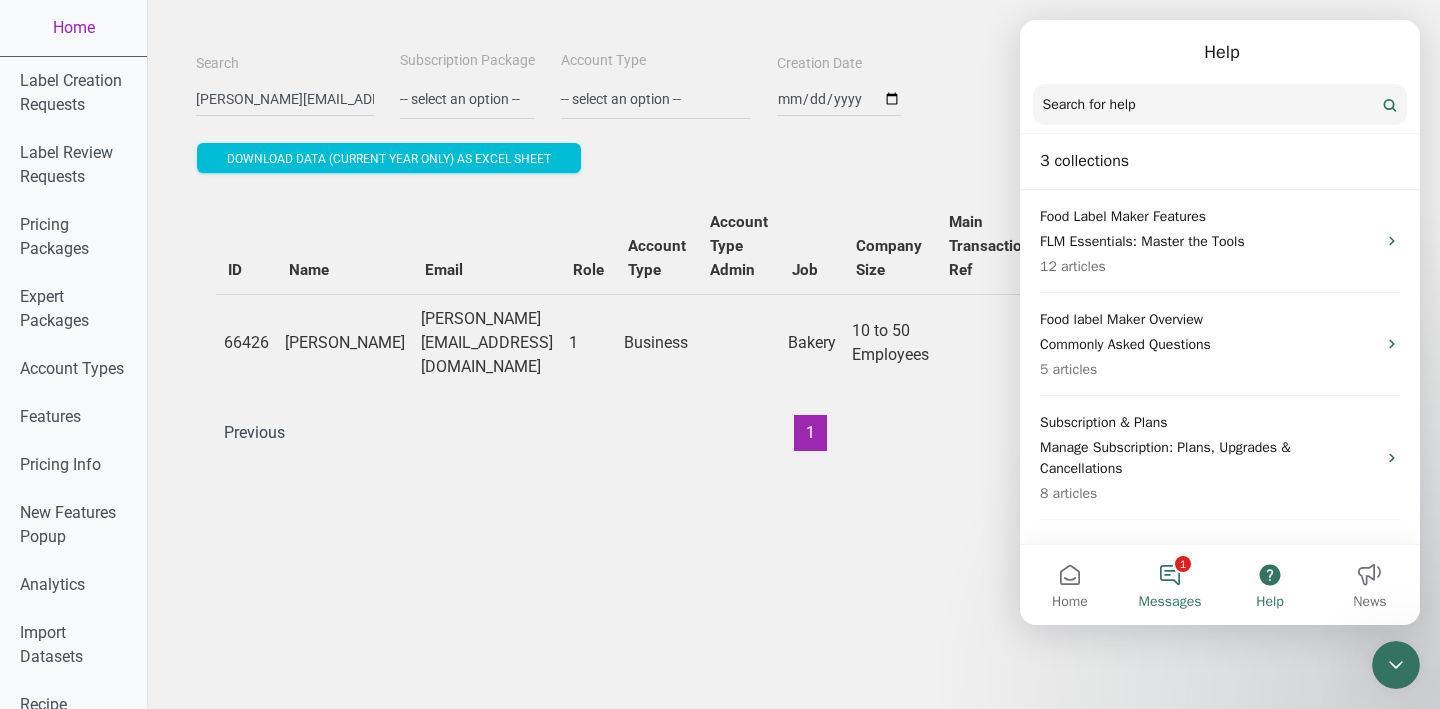 click on "1 Messages" at bounding box center (1170, 585) 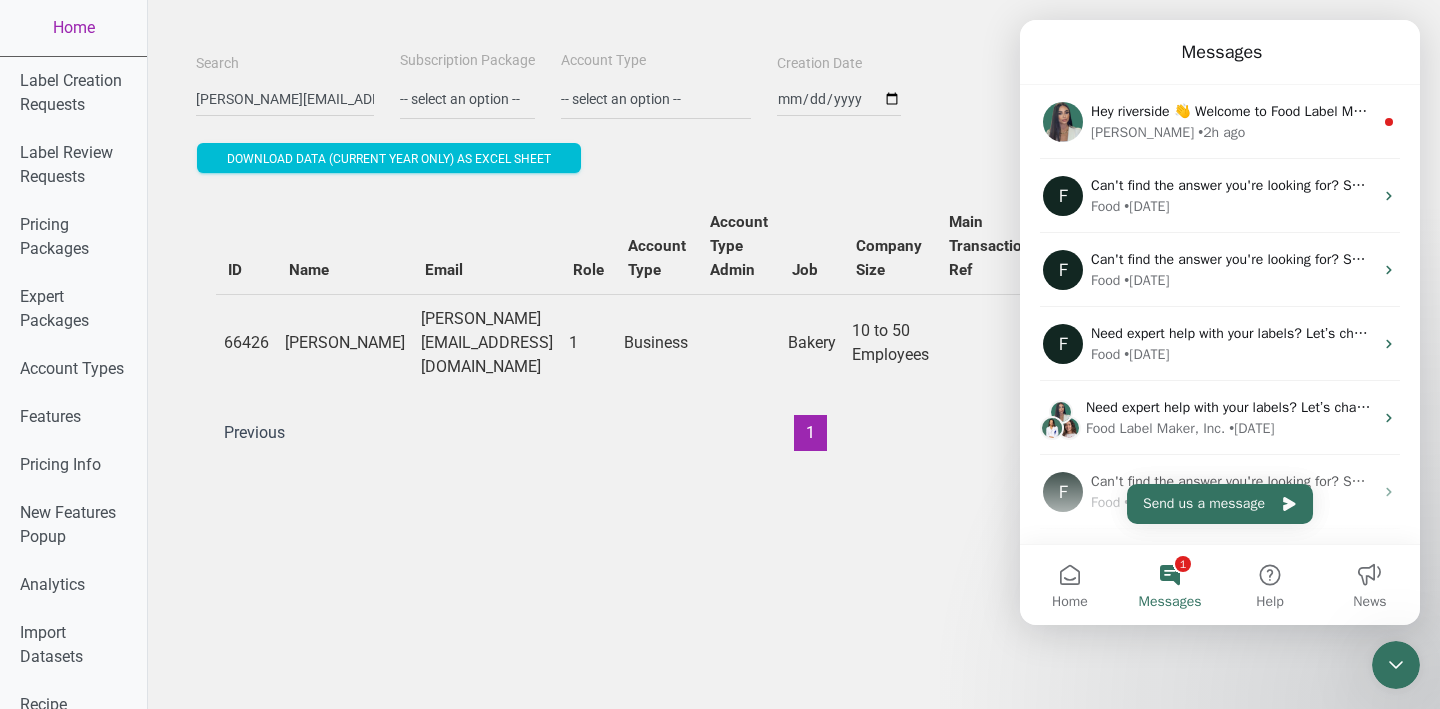 click on "Search
[PERSON_NAME][EMAIL_ADDRESS][DOMAIN_NAME]
Subscription Package
-- select an option --
Monthly
Yearly
Quarterly
Free Trial
Account Type
-- select an option --
Individual
Essential
Pro
Business
Old Enterprise 3 Users (799$)
Old Enterprise 4 Users (898$)
Enterprise Standard (1 user)
Enterprise Standard (2 users)
Enterprise Standard (3 users)
Enterprise Standard (4 users)
Enterprise Standard (5 users)
Enterprise Standard (6 users)
Enterprise Standard (7 users)
Enterprise Standard (8 users)
Enterprise Standard (9 users)
Submit" at bounding box center [796, 1072] 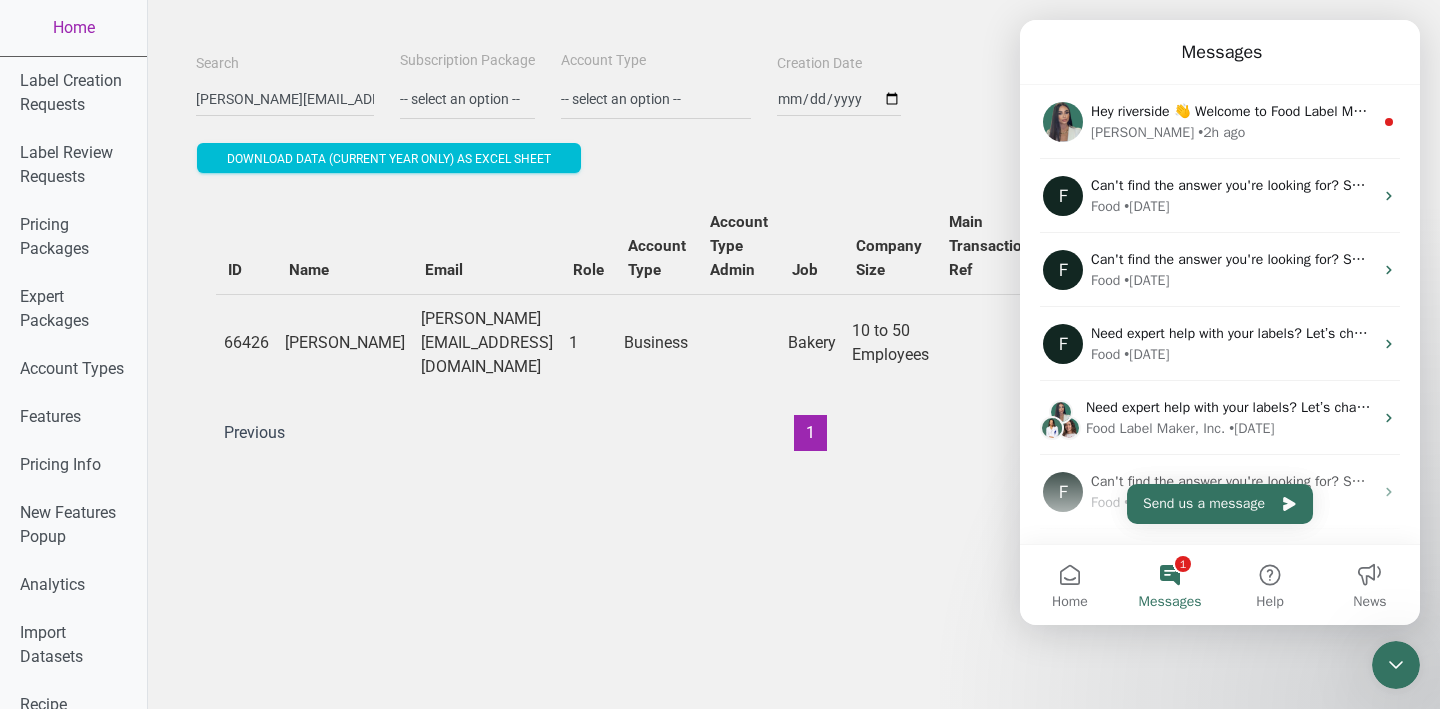 click 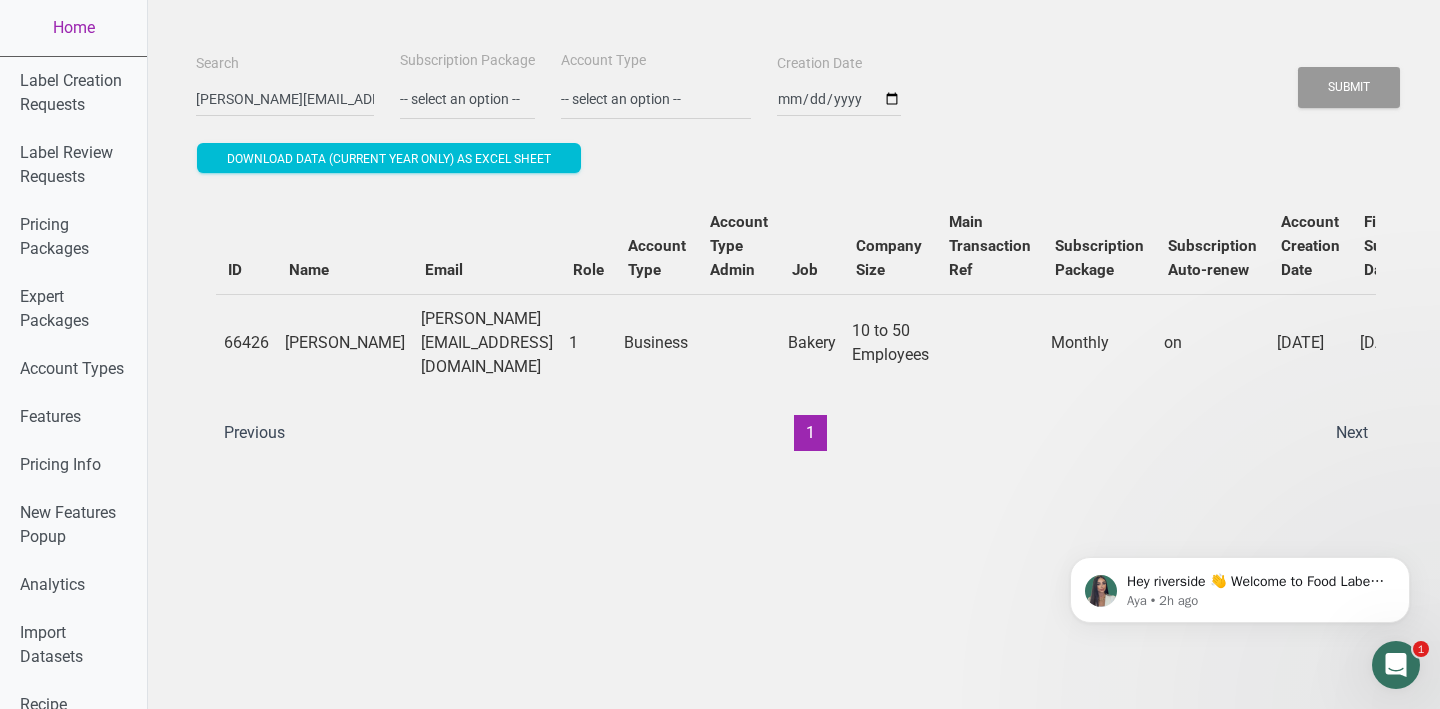 scroll, scrollTop: 0, scrollLeft: 0, axis: both 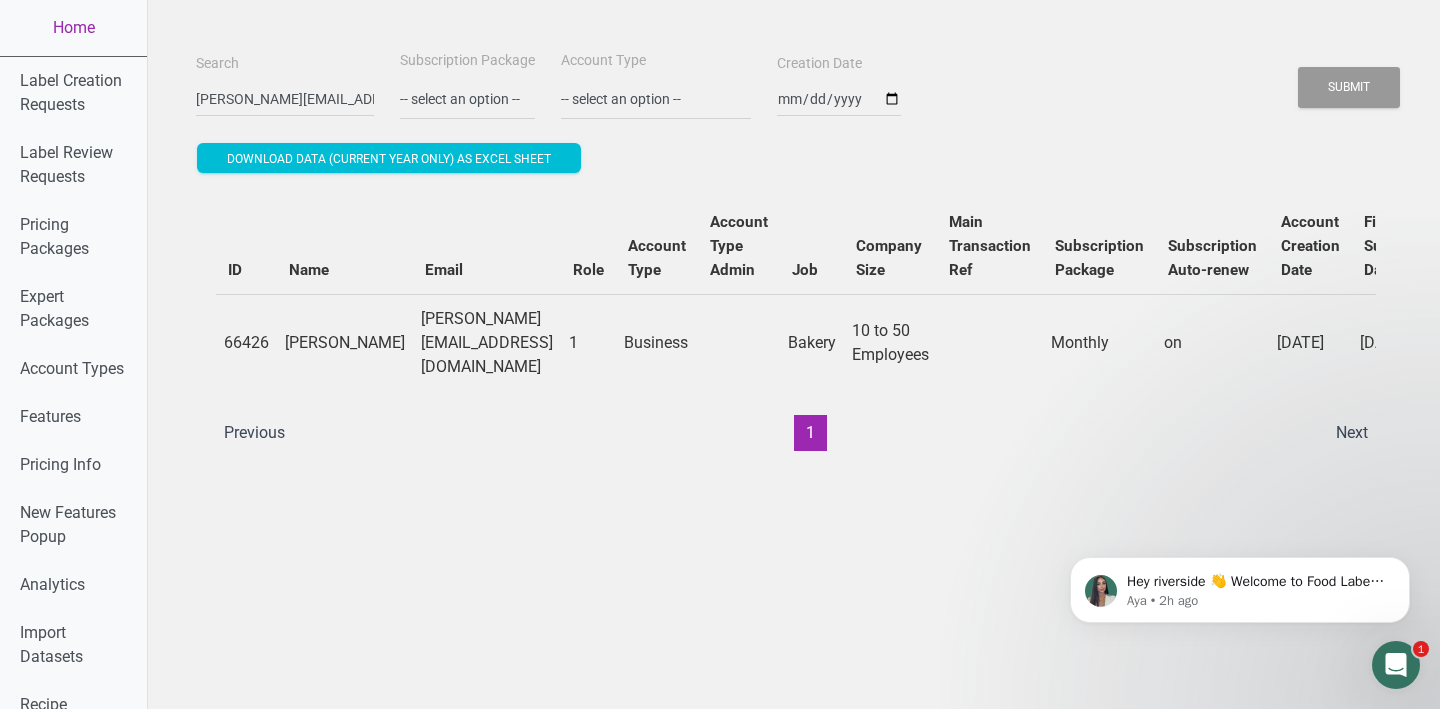 click on "1" at bounding box center [1396, 665] 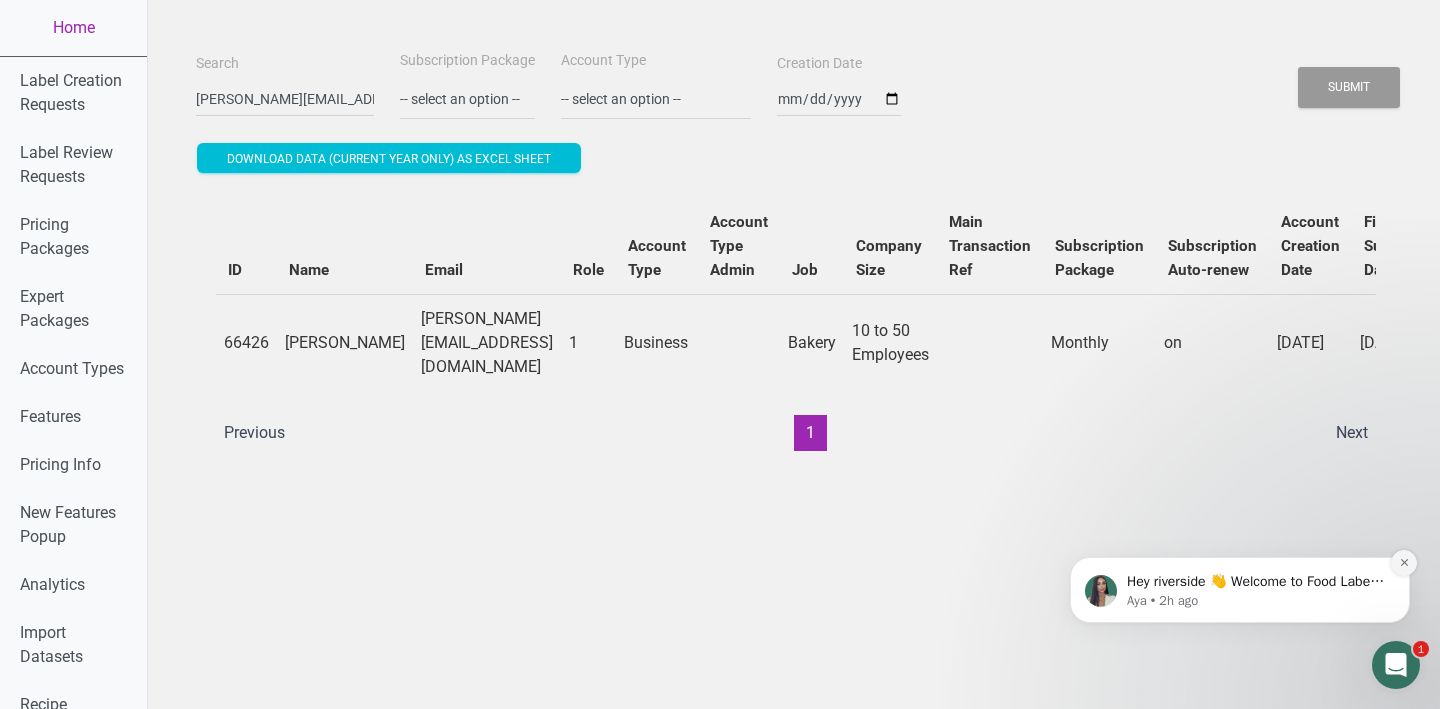 click 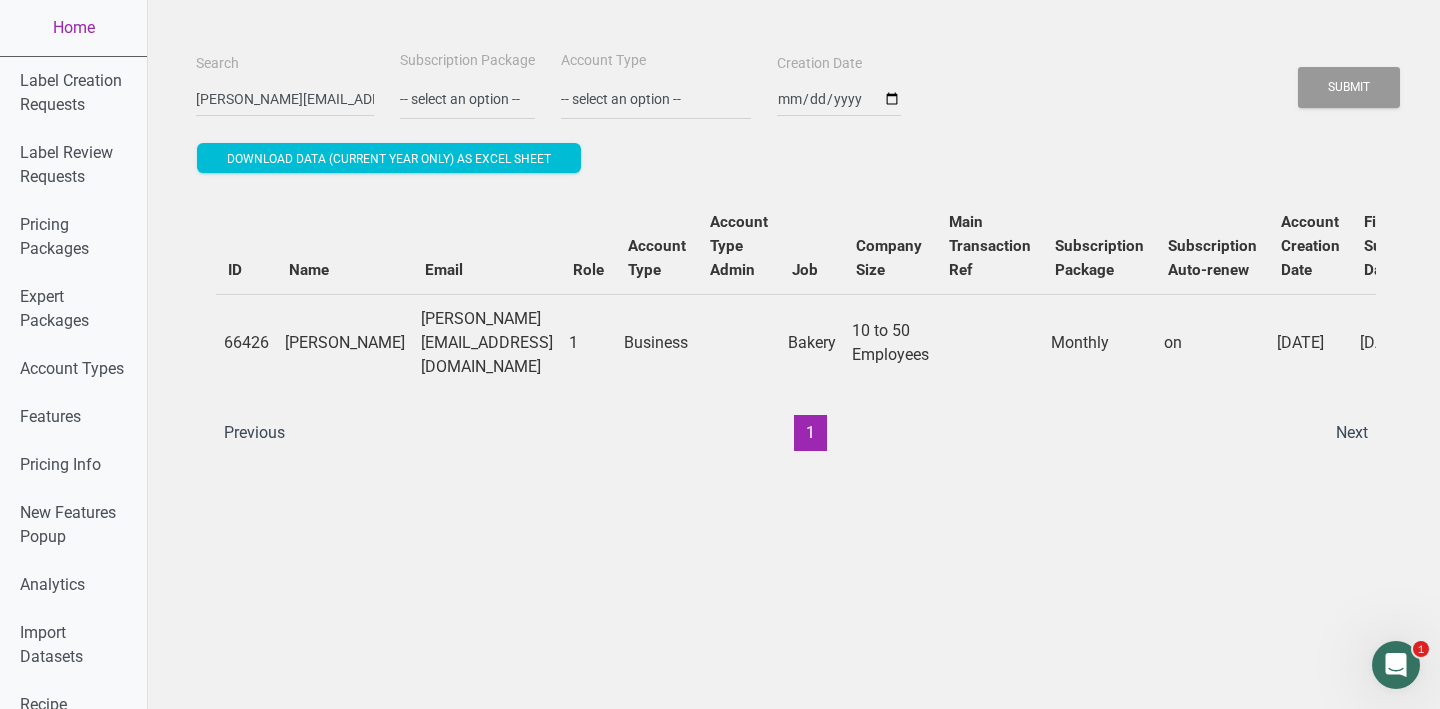 click 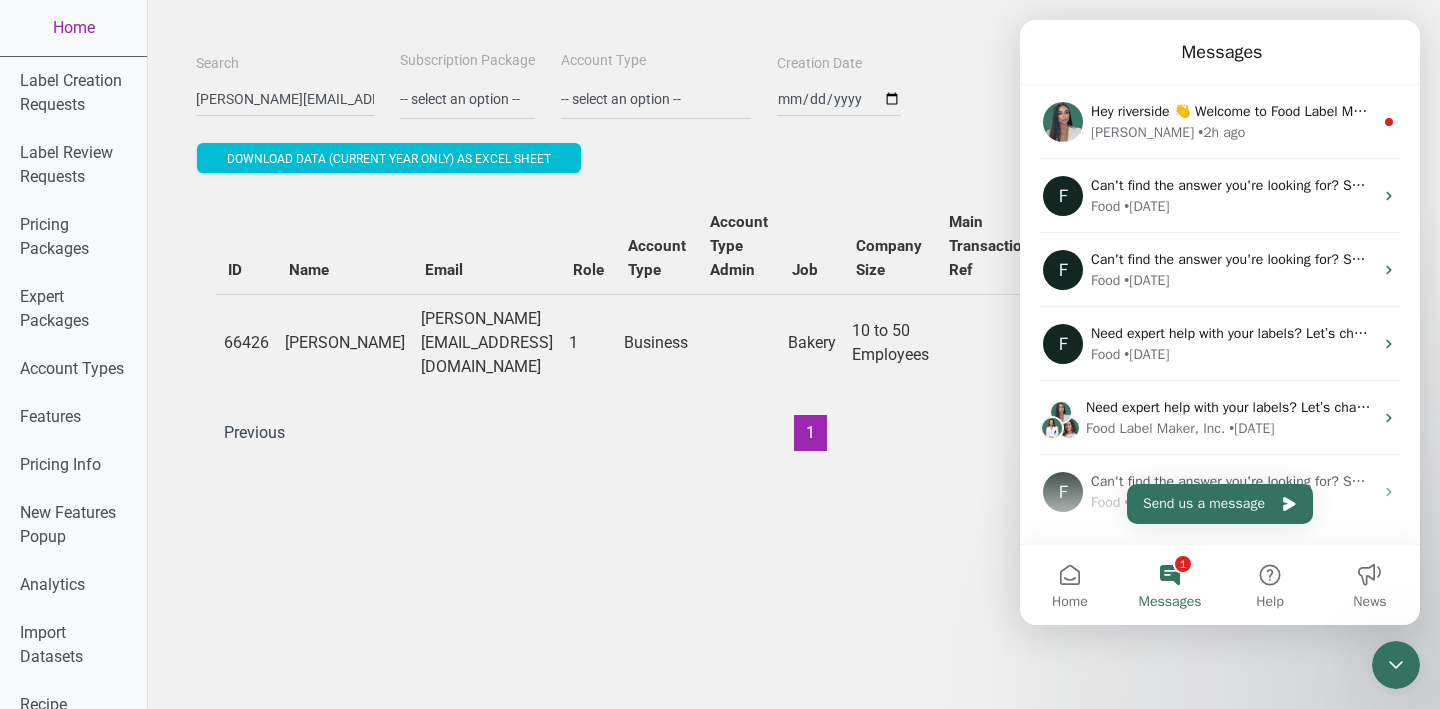 click on "1 Messages" at bounding box center (1170, 585) 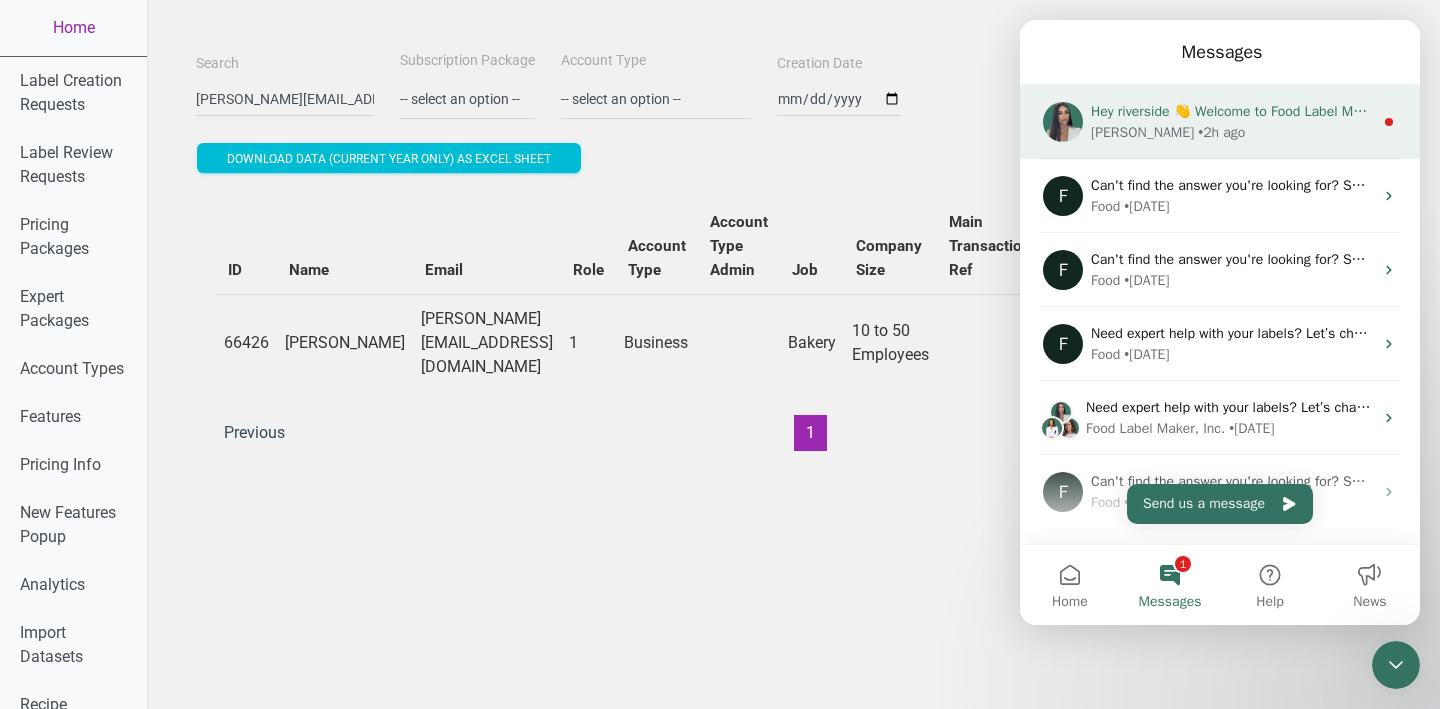 click on "Hey riverside 👋 Welcome to Food Label Maker🙌 Take a look around! If you have any questions, just reply to this message. Aya •  2h ago" at bounding box center [1220, 122] 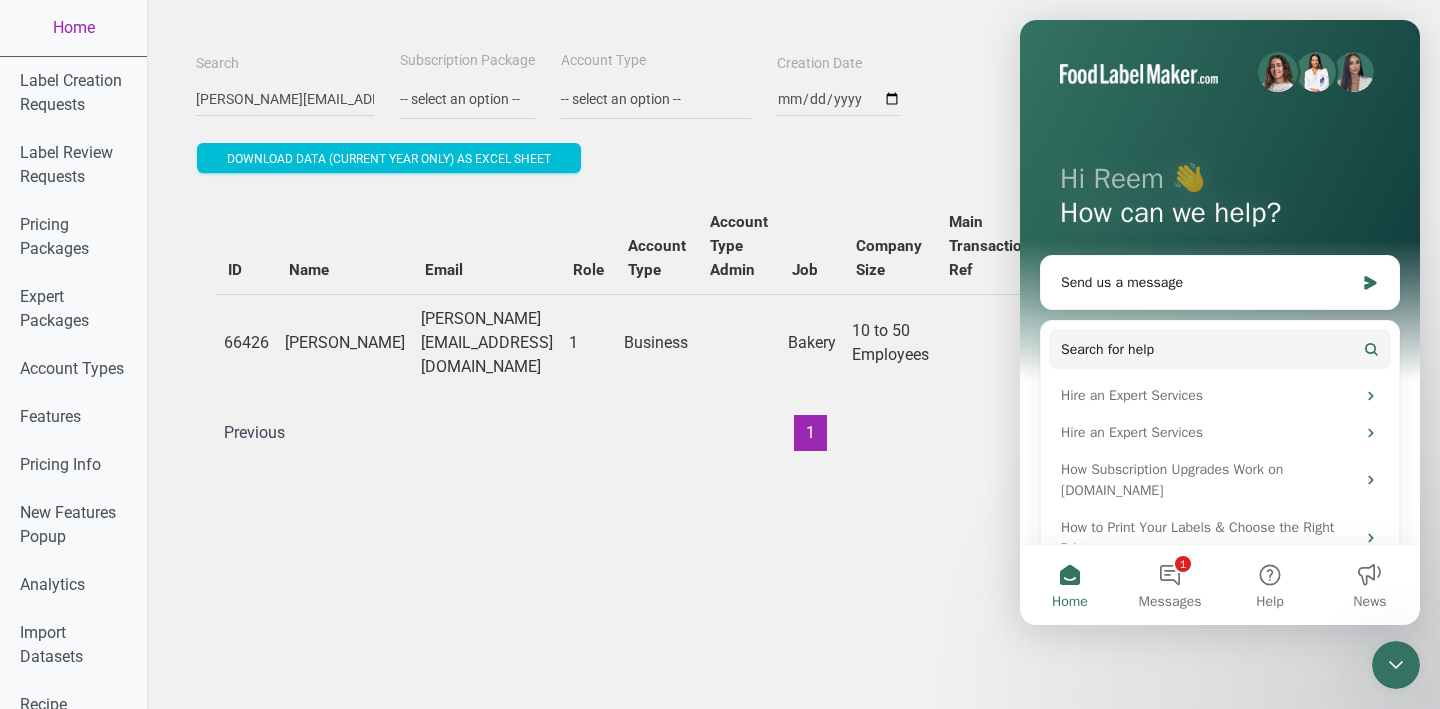 click 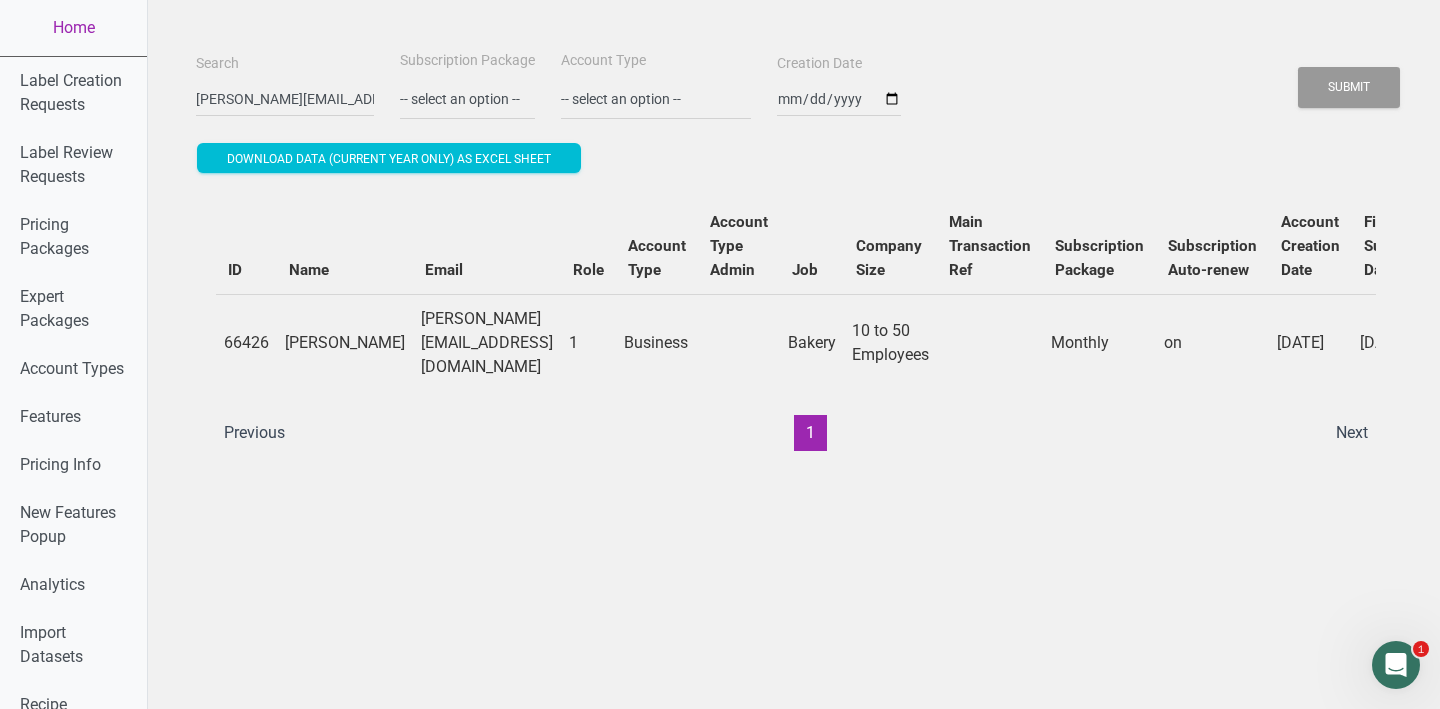 click on "Search
[PERSON_NAME][EMAIL_ADDRESS][DOMAIN_NAME]
Subscription Package
-- select an option --
Monthly
Yearly
Quarterly
Free Trial
Account Type
-- select an option --
Individual
Essential
Pro
Business
Old Enterprise 3 Users (799$)
Old Enterprise 4 Users (898$)
Enterprise Standard (1 user)
Enterprise Standard (2 users)
Enterprise Standard (3 users)
Enterprise Standard (4 users)
Enterprise Standard (5 users)
Enterprise Standard (6 users)
Enterprise Standard (7 users)
Enterprise Standard (8 users)
Enterprise Standard (9 users)
Submit" at bounding box center [796, 1072] 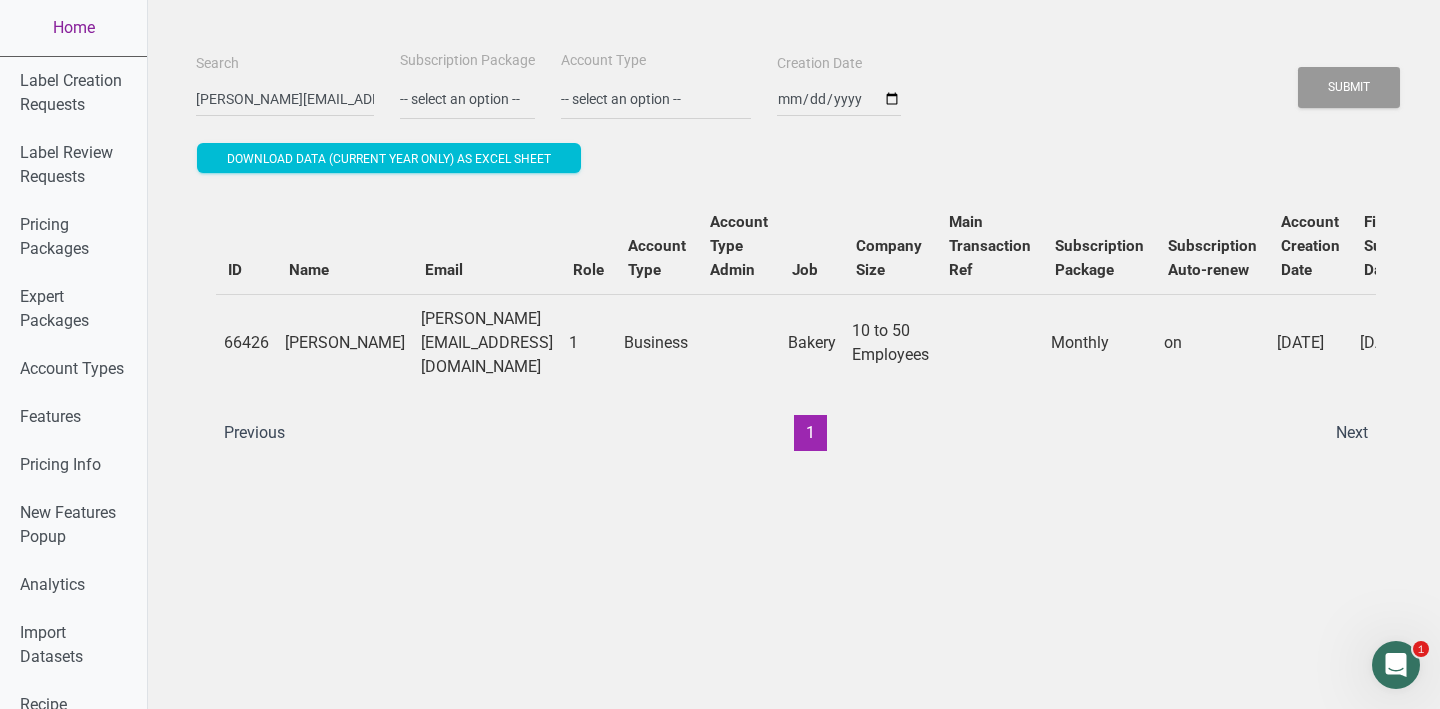 click on "Home" at bounding box center [73, 28] 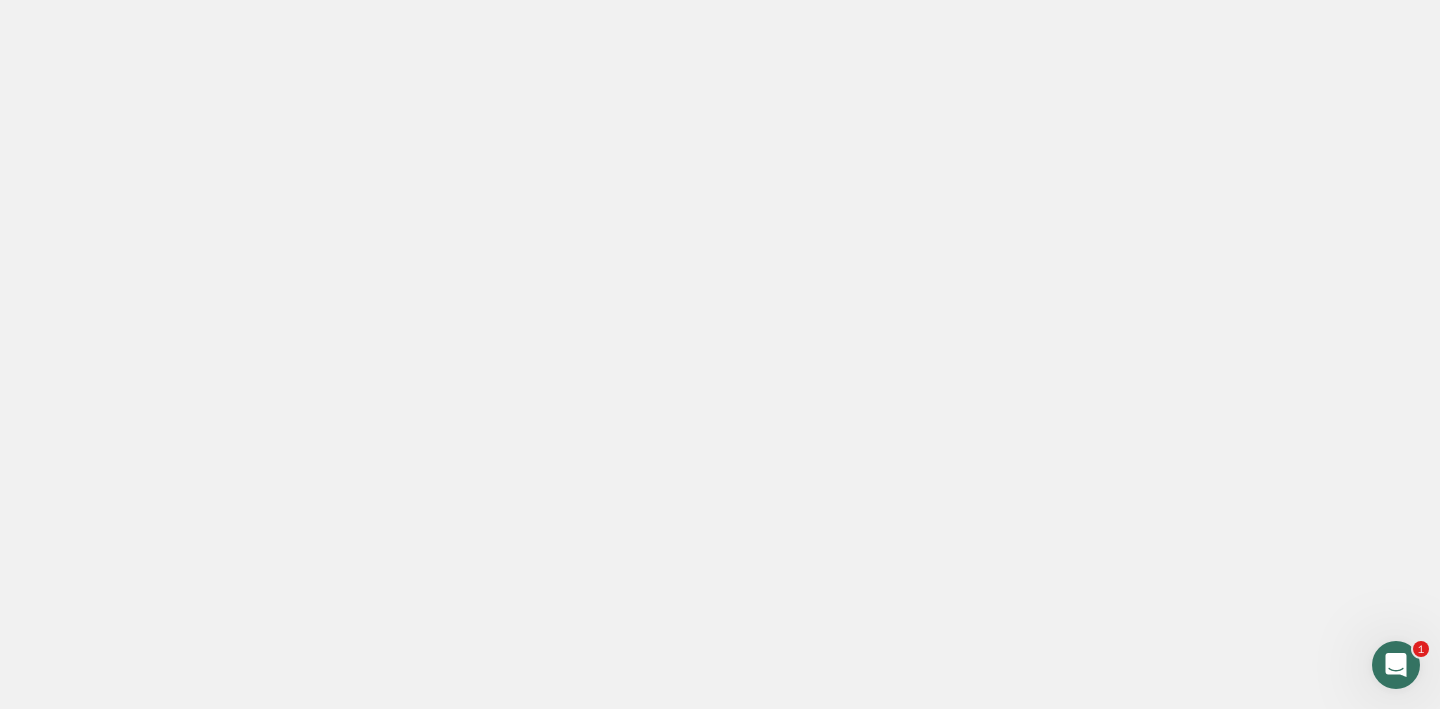 click on "Home" at bounding box center [73, 28] 